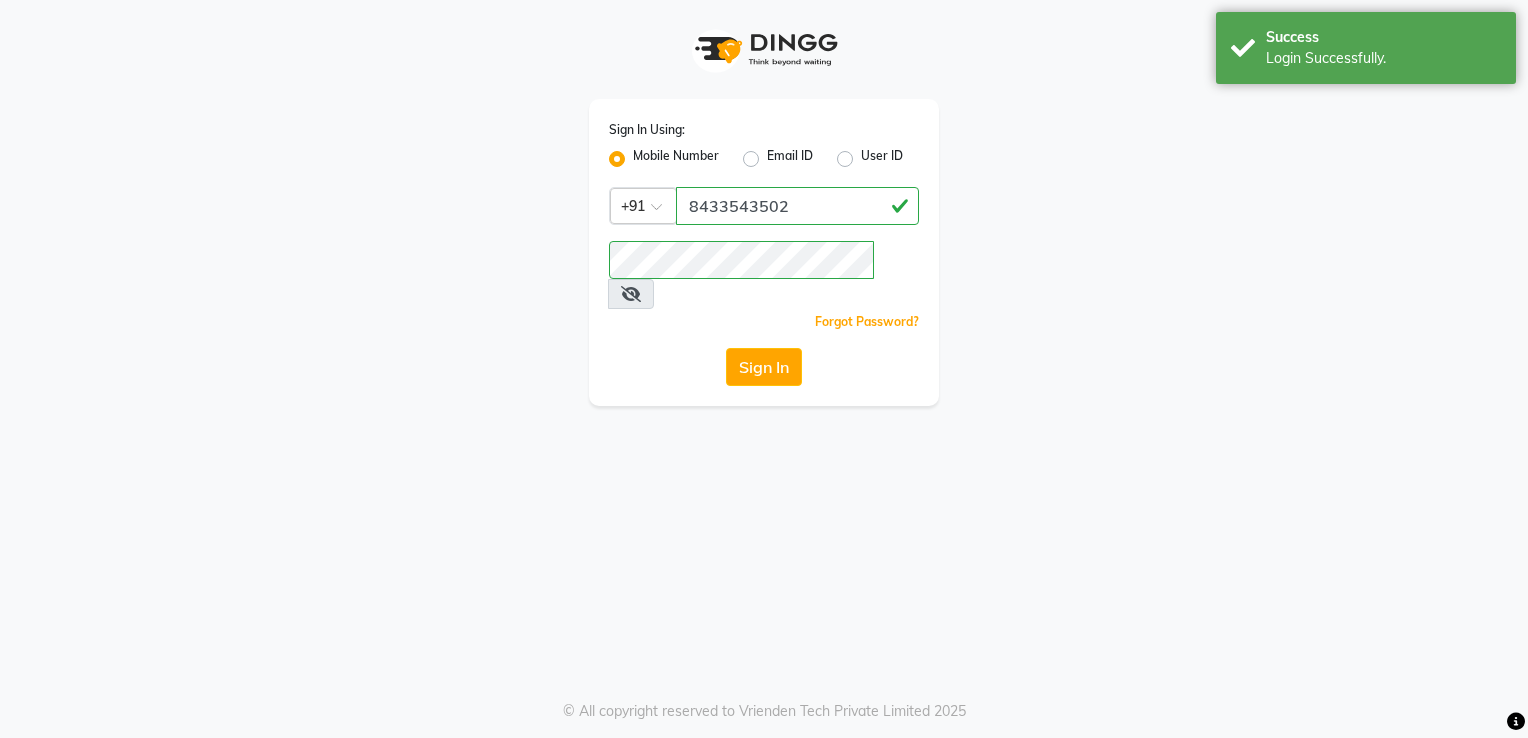 scroll, scrollTop: 0, scrollLeft: 0, axis: both 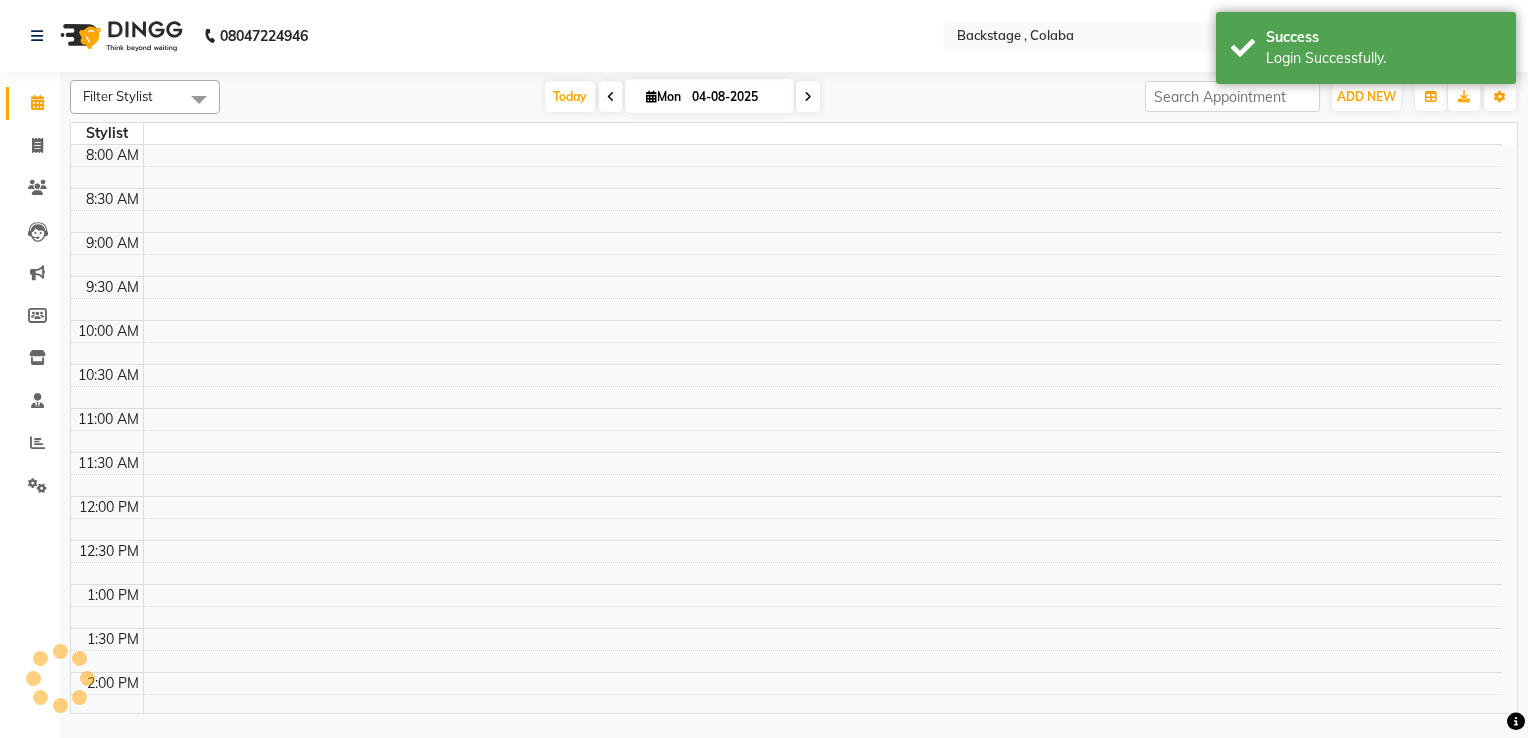 select on "en" 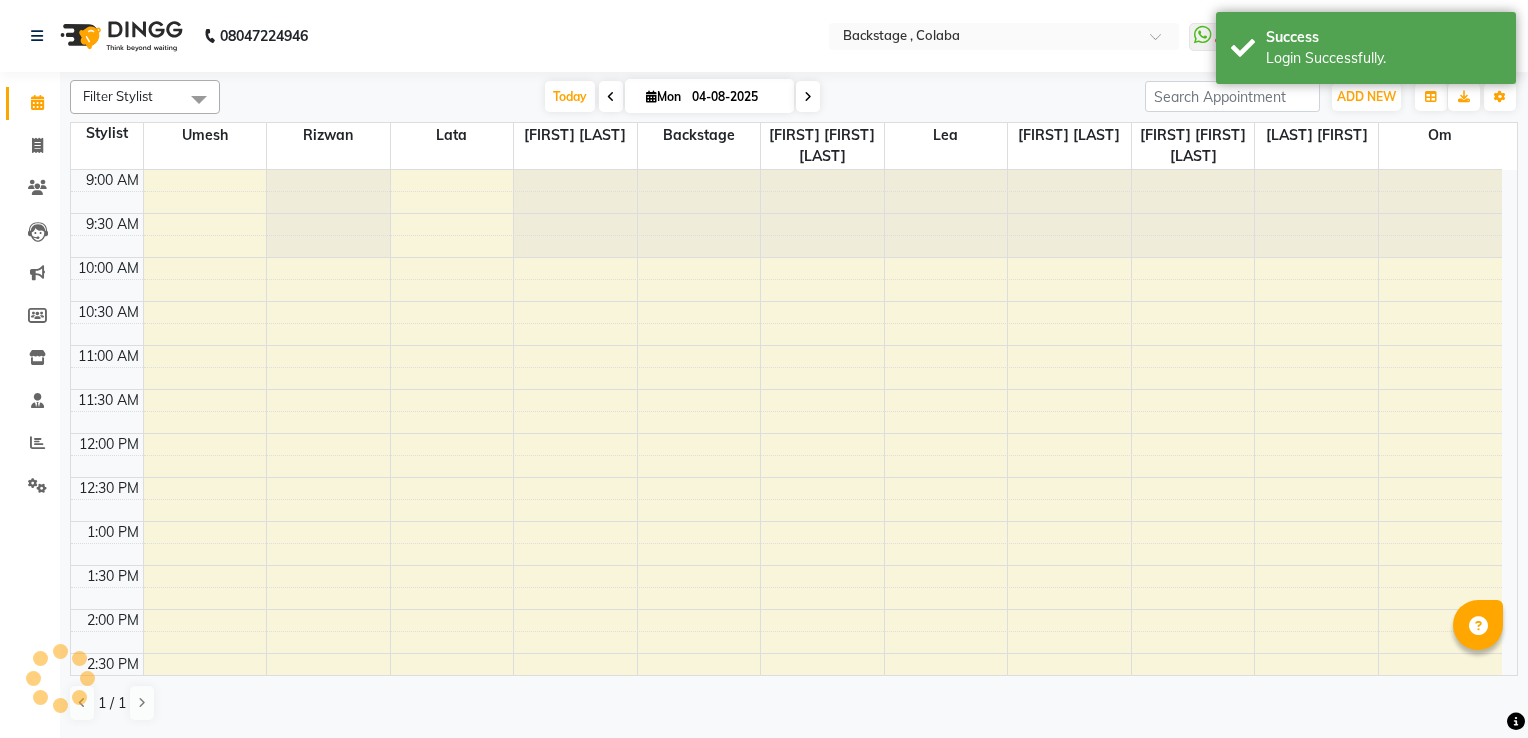 scroll, scrollTop: 0, scrollLeft: 0, axis: both 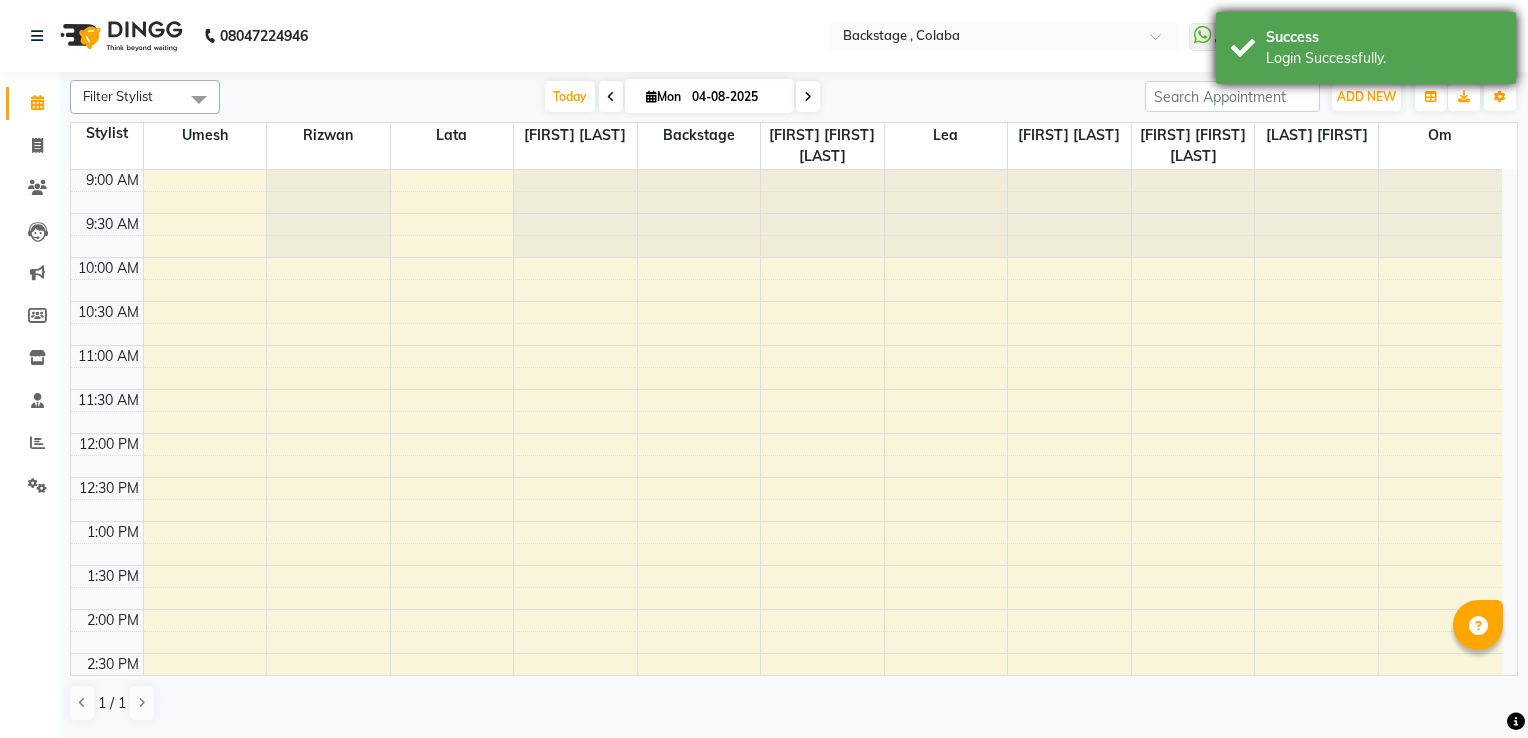click on "Success" at bounding box center [1383, 37] 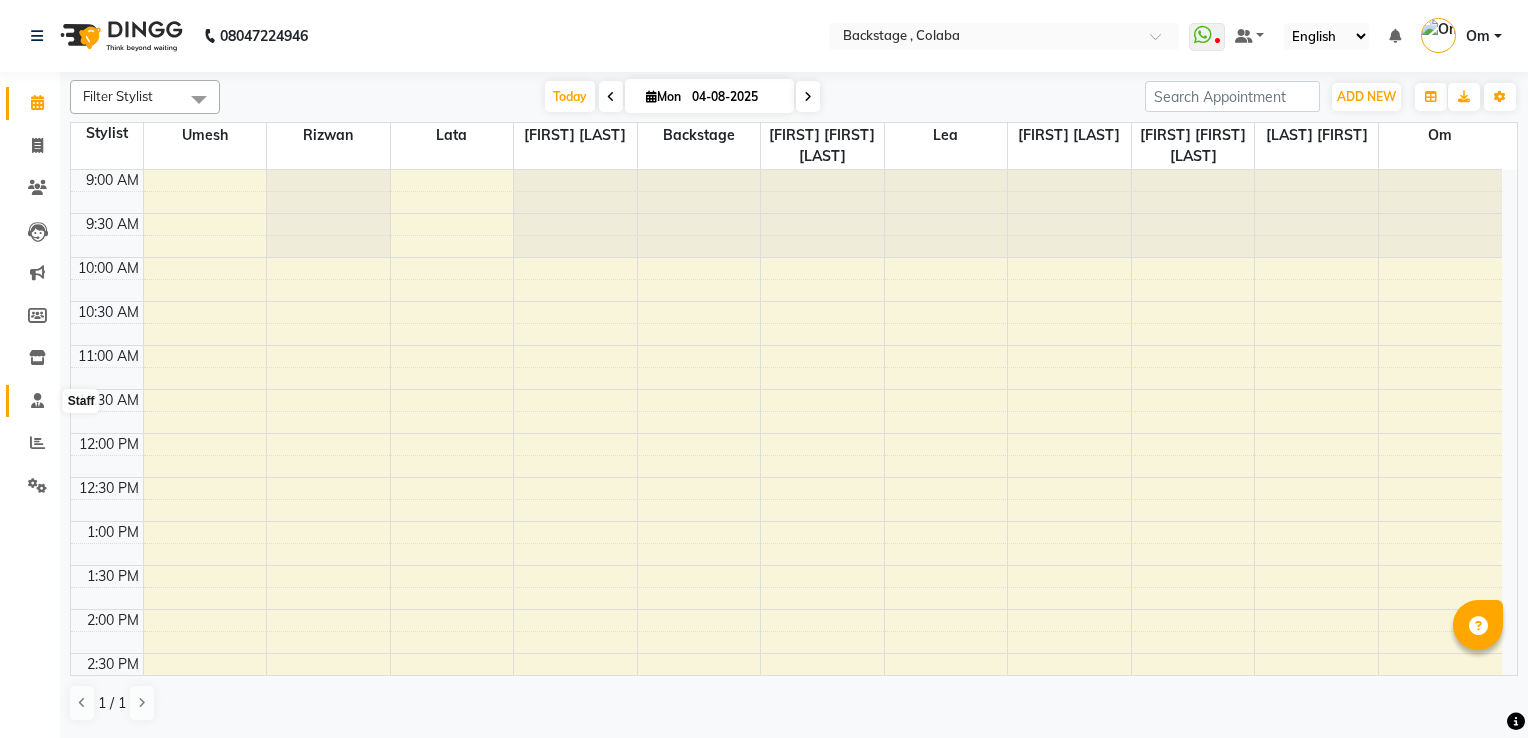 click 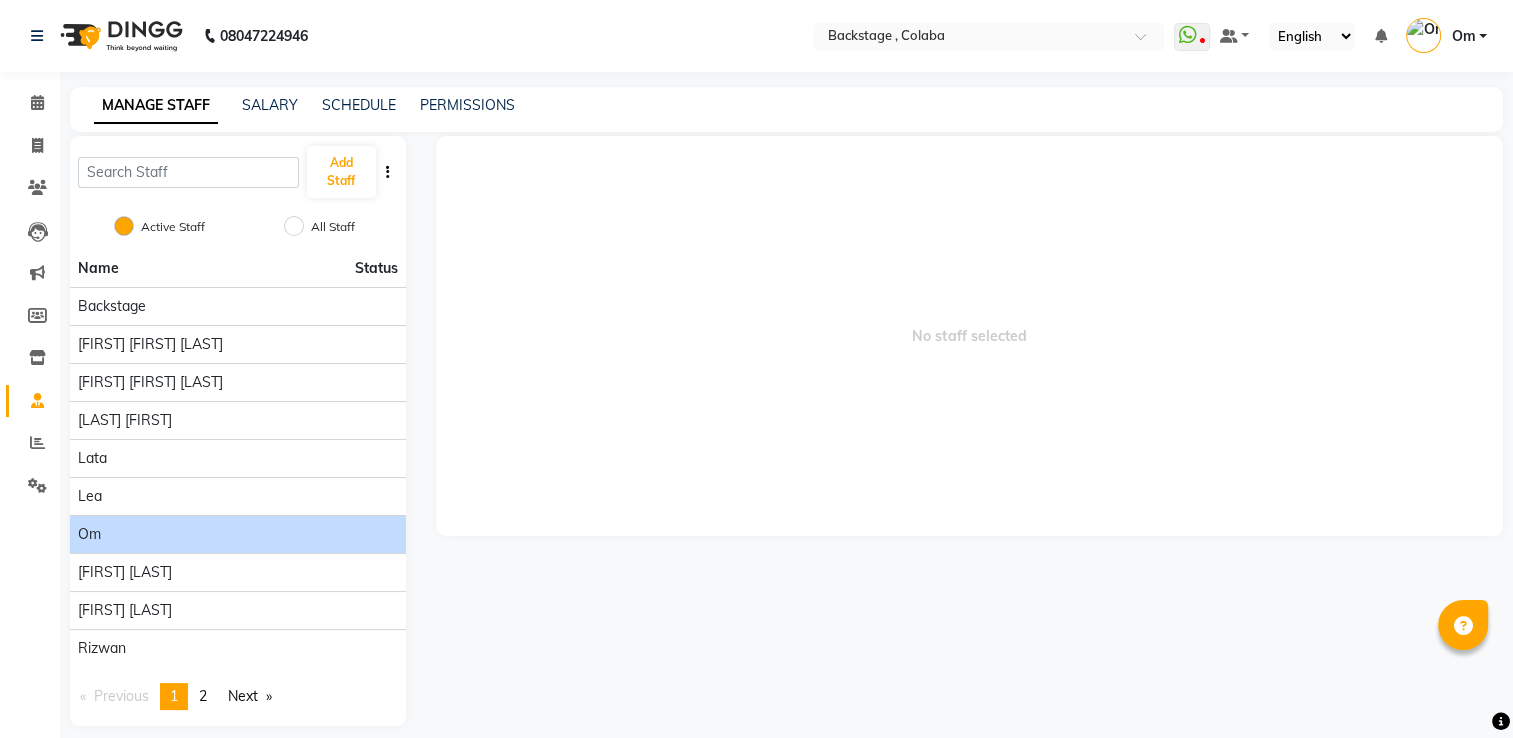 click on "Om" 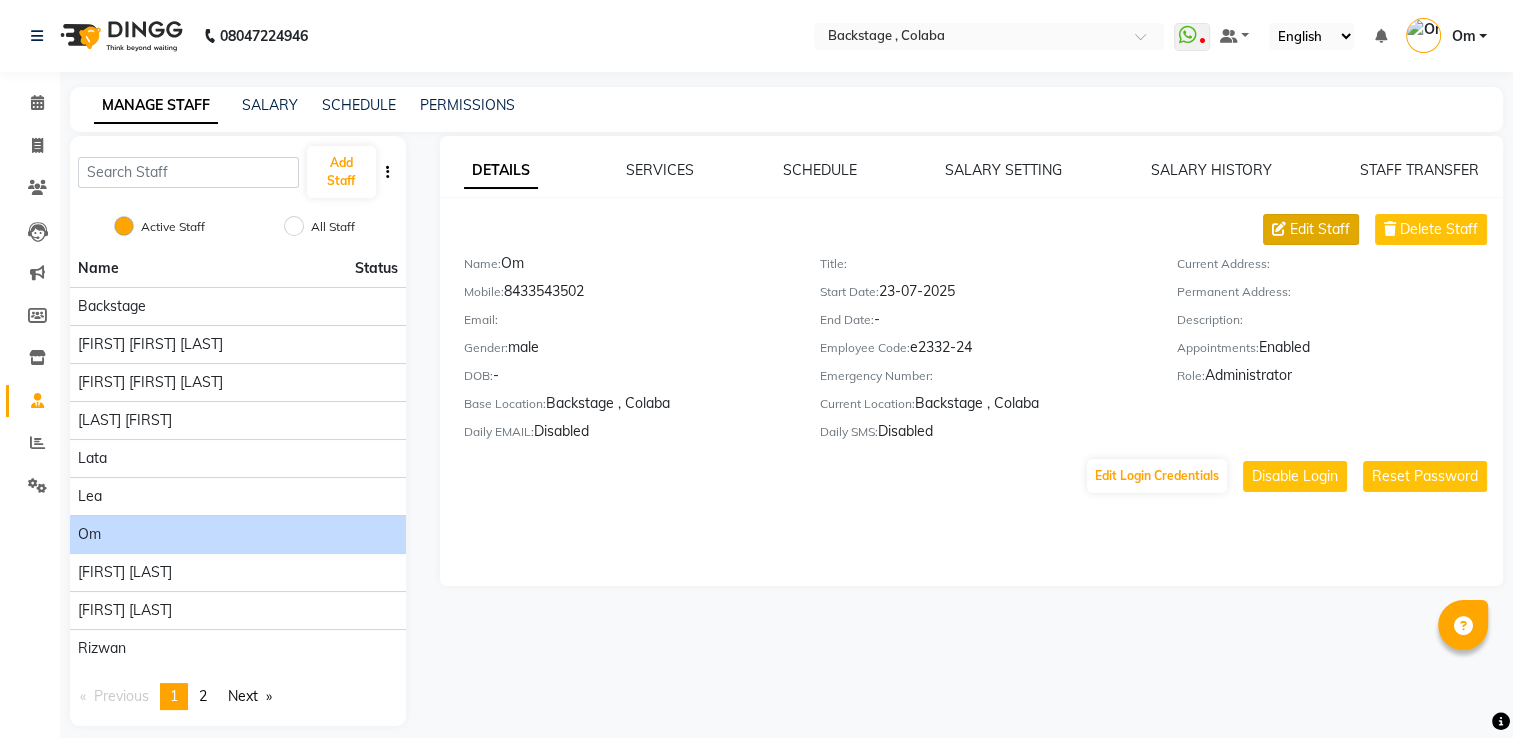 click 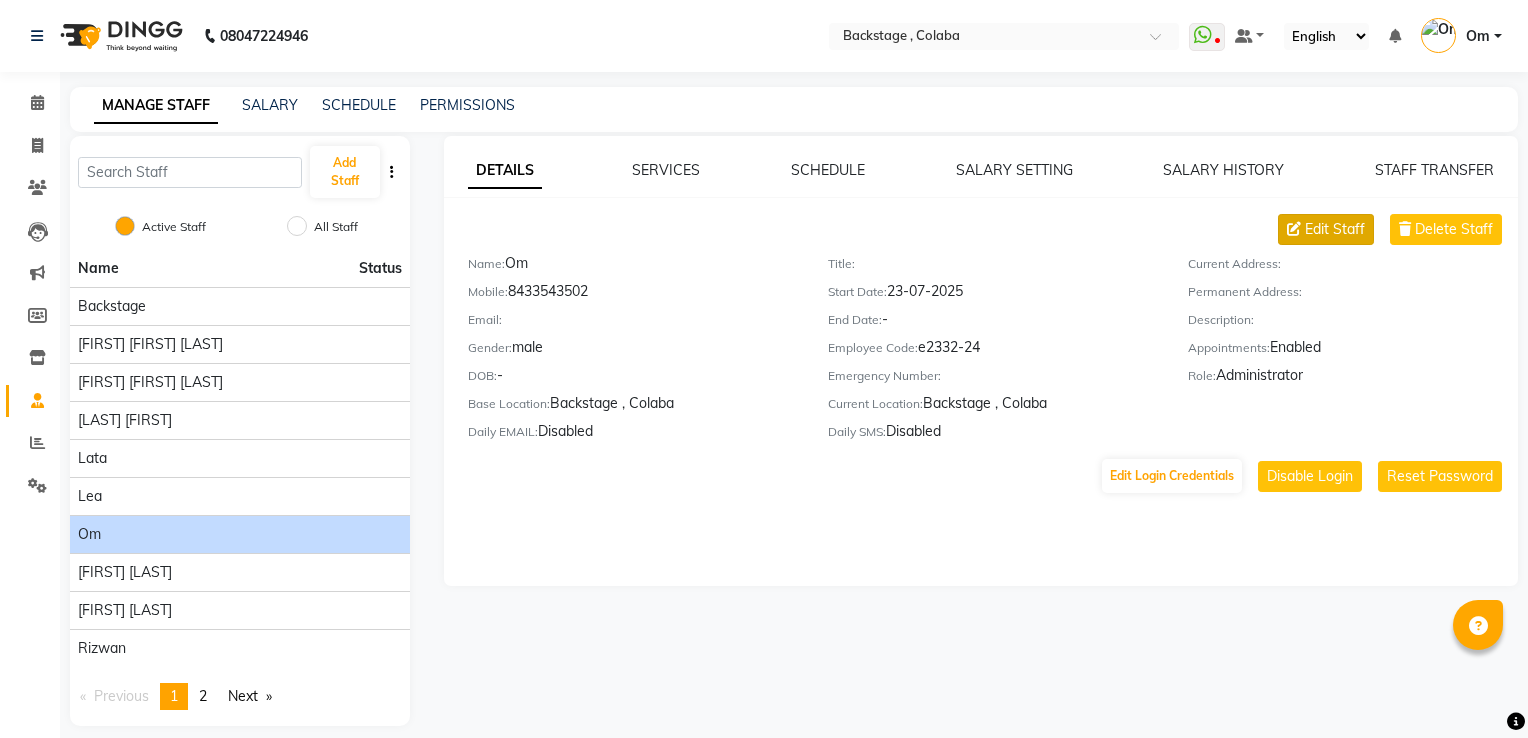 select on "male" 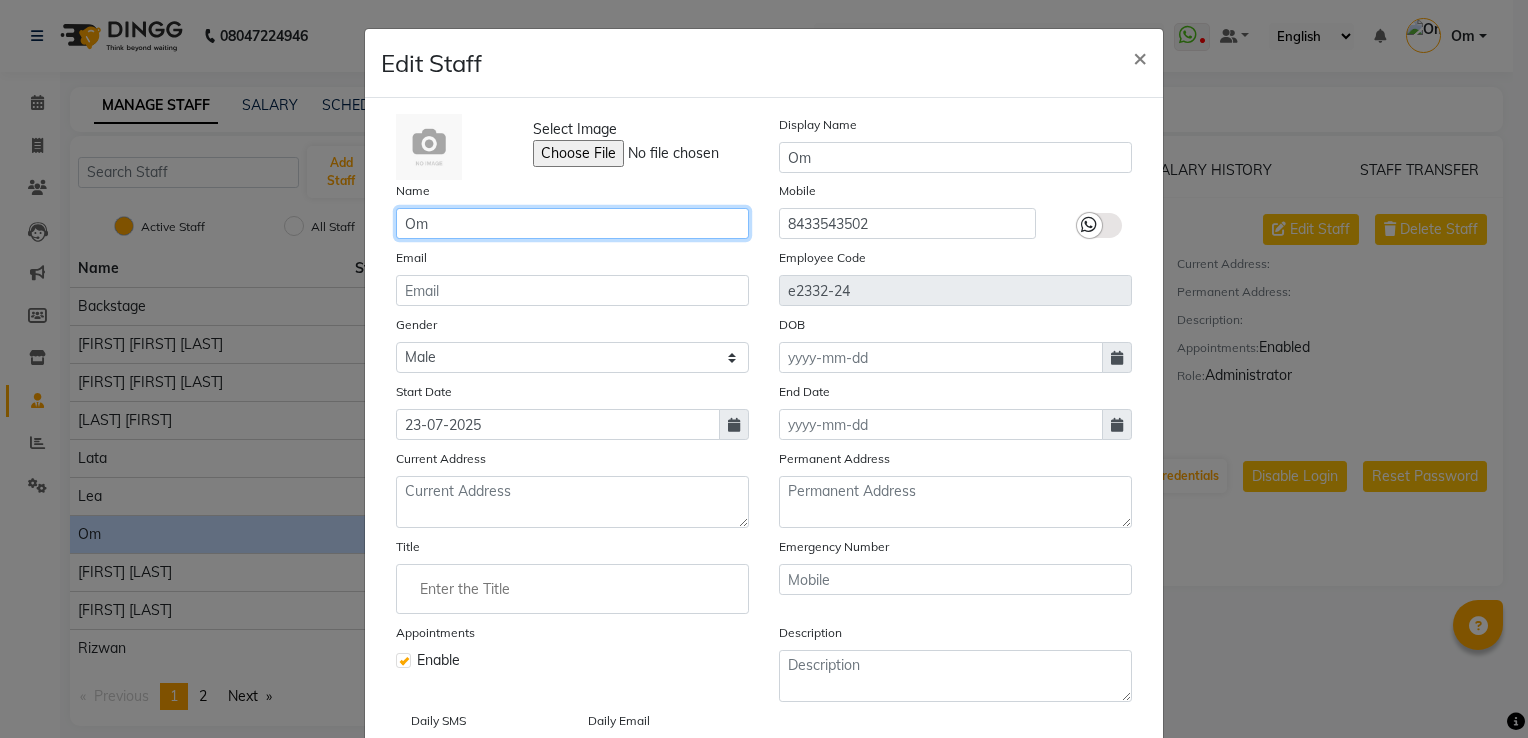 click on "Om" 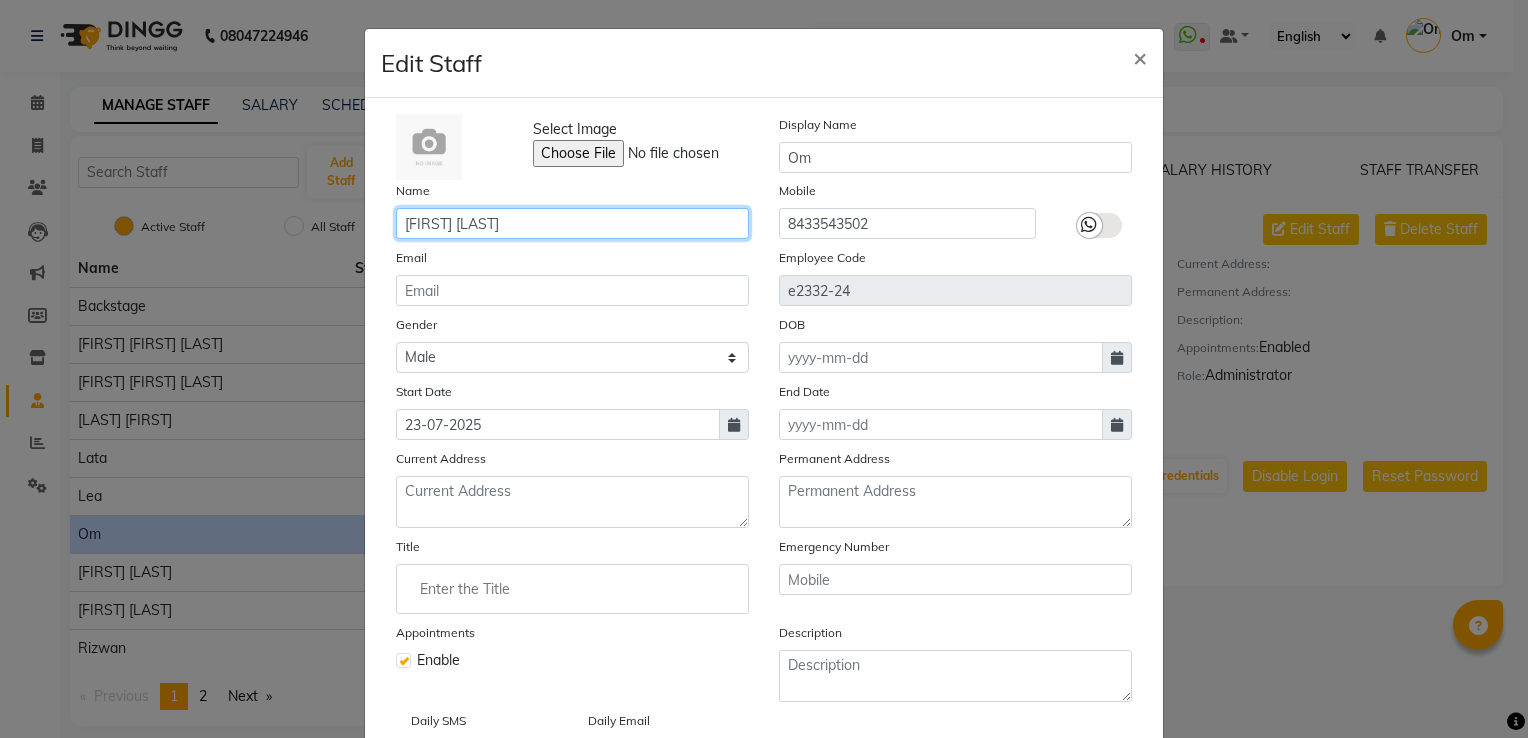 type on "[FIRST] [LAST]" 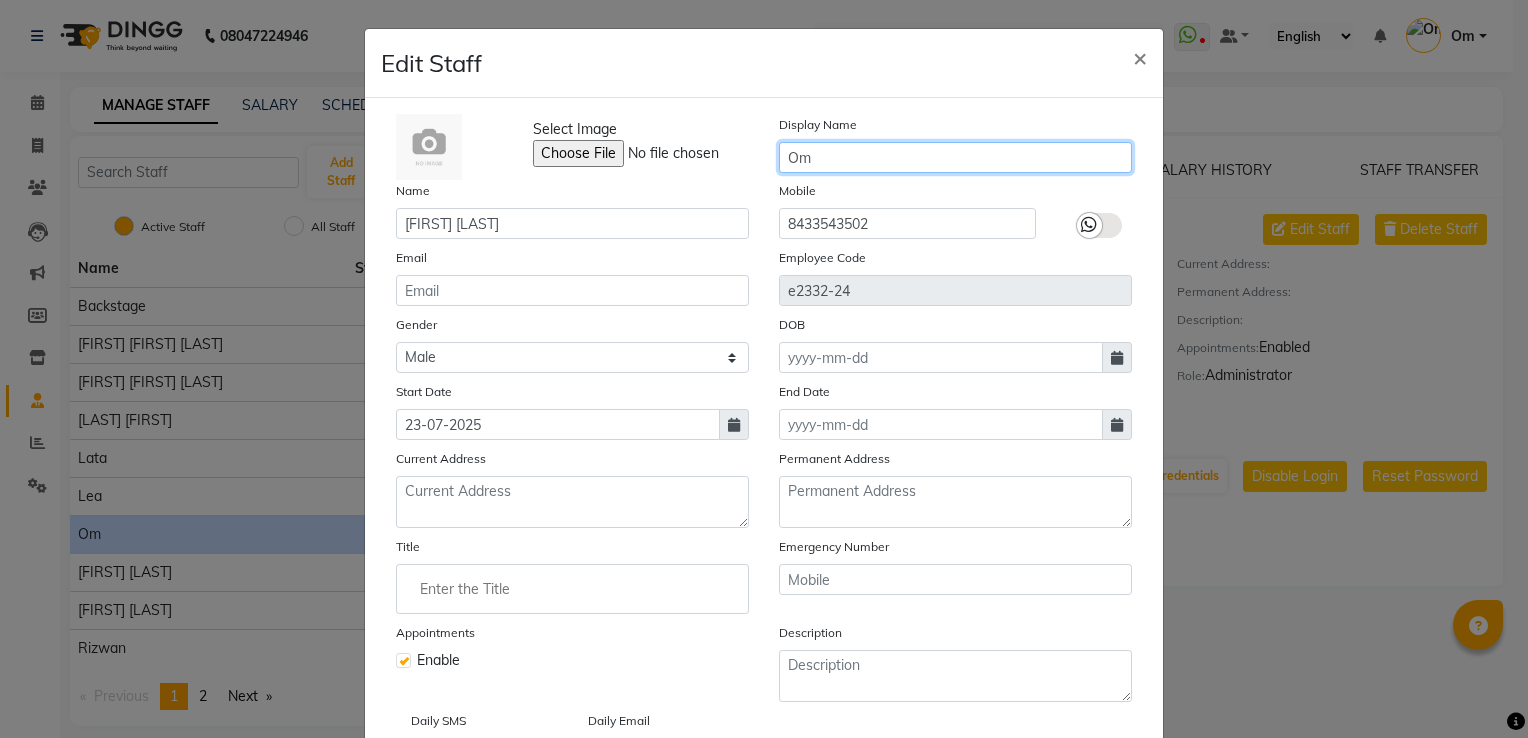 click on "Om" 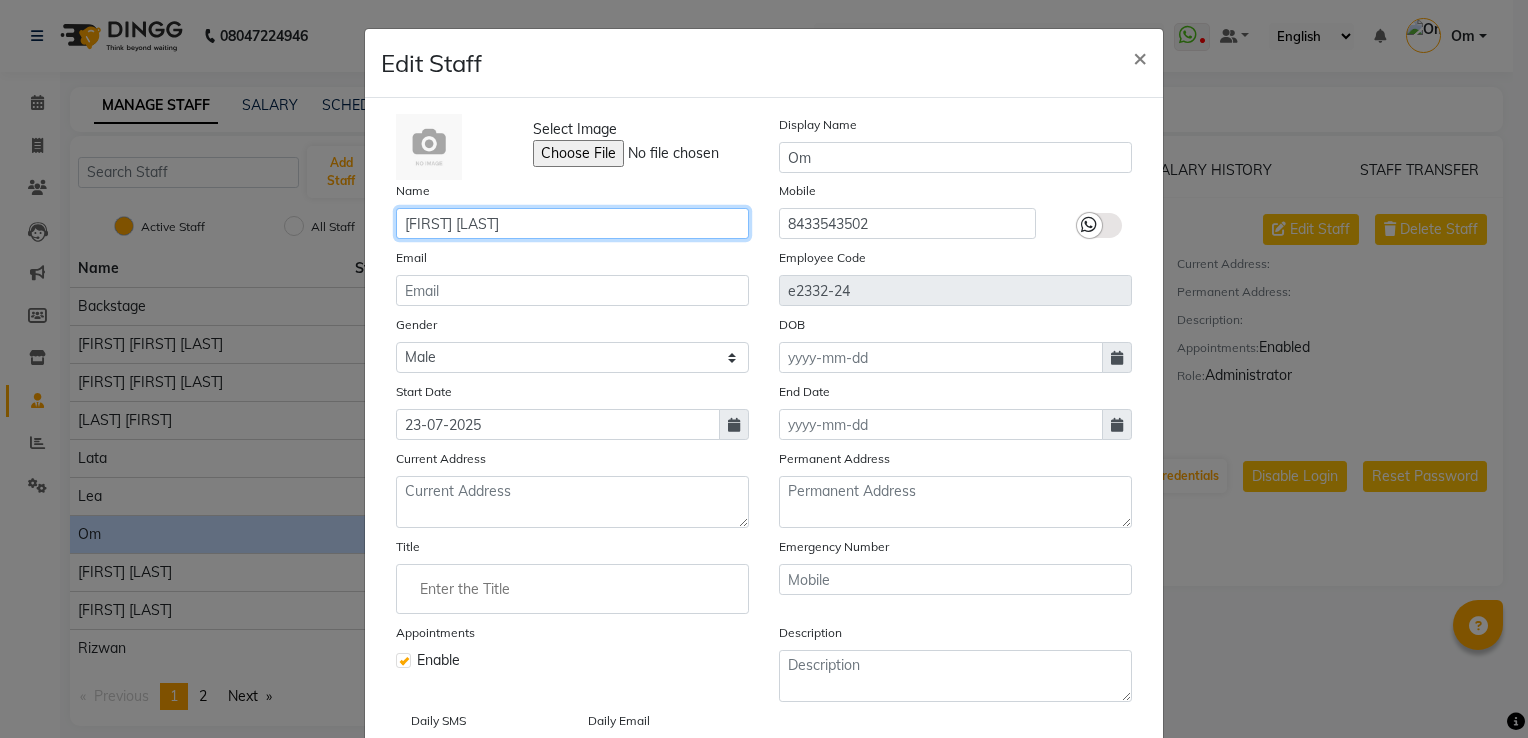 click on "[FIRST] [LAST]" 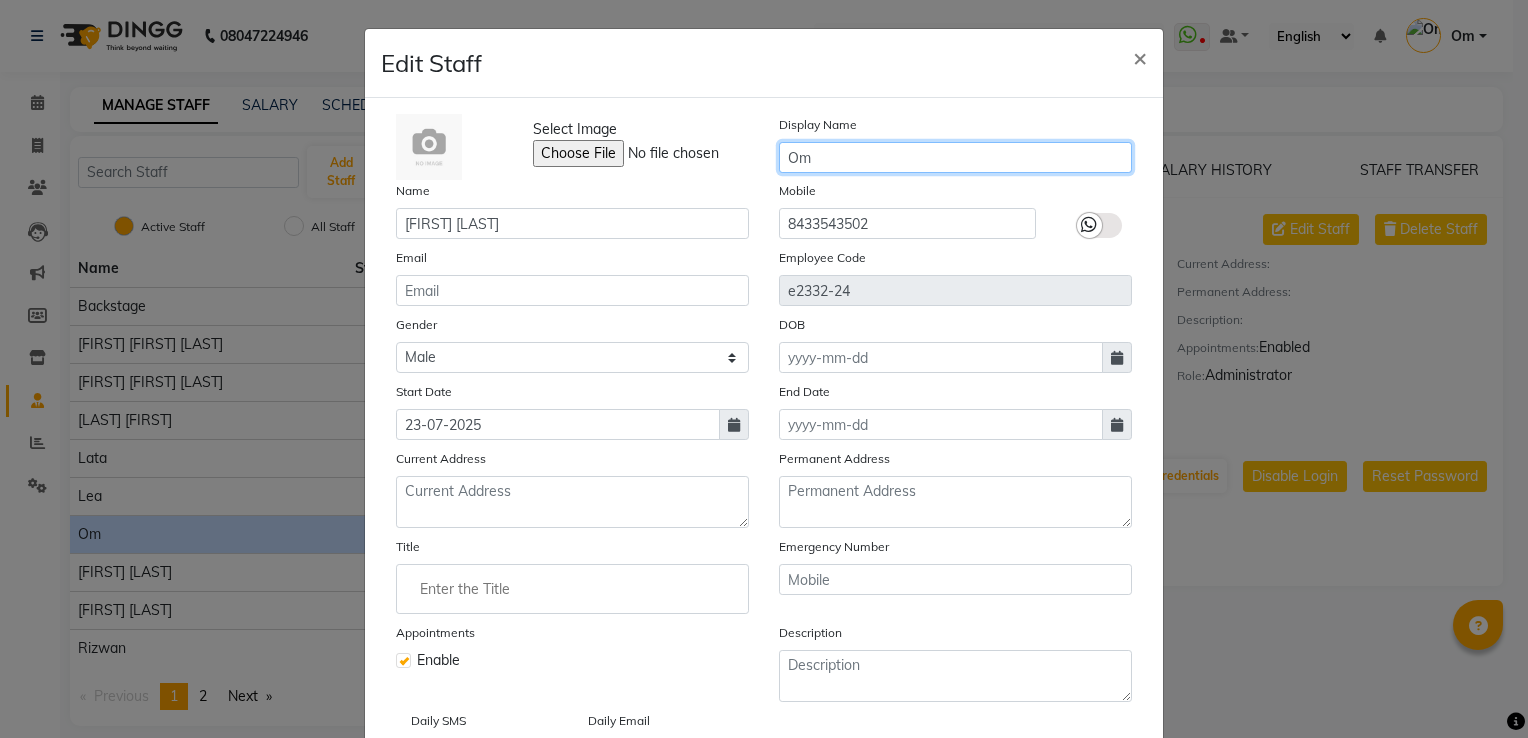 click on "Om" 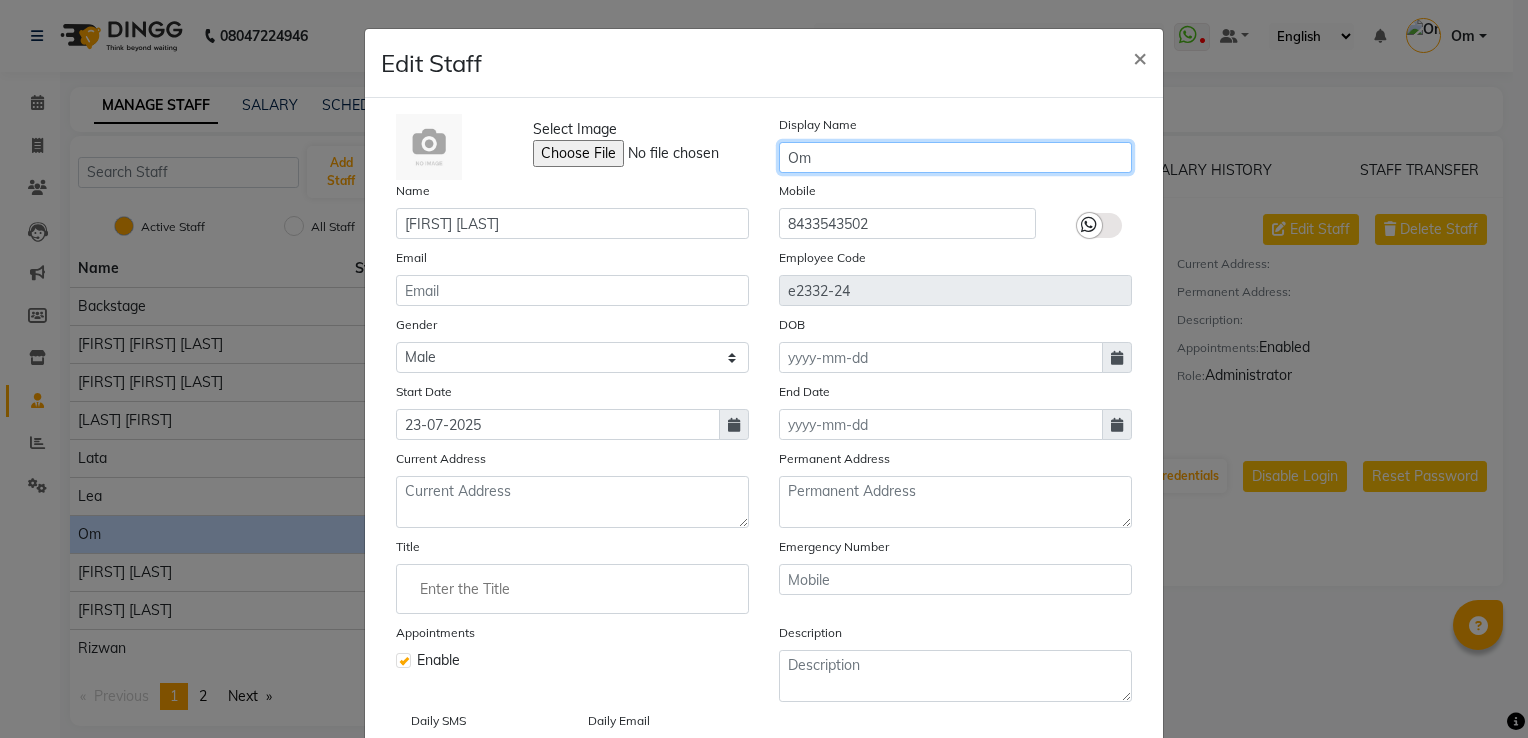 paste on "[FIRST] [LAST]" 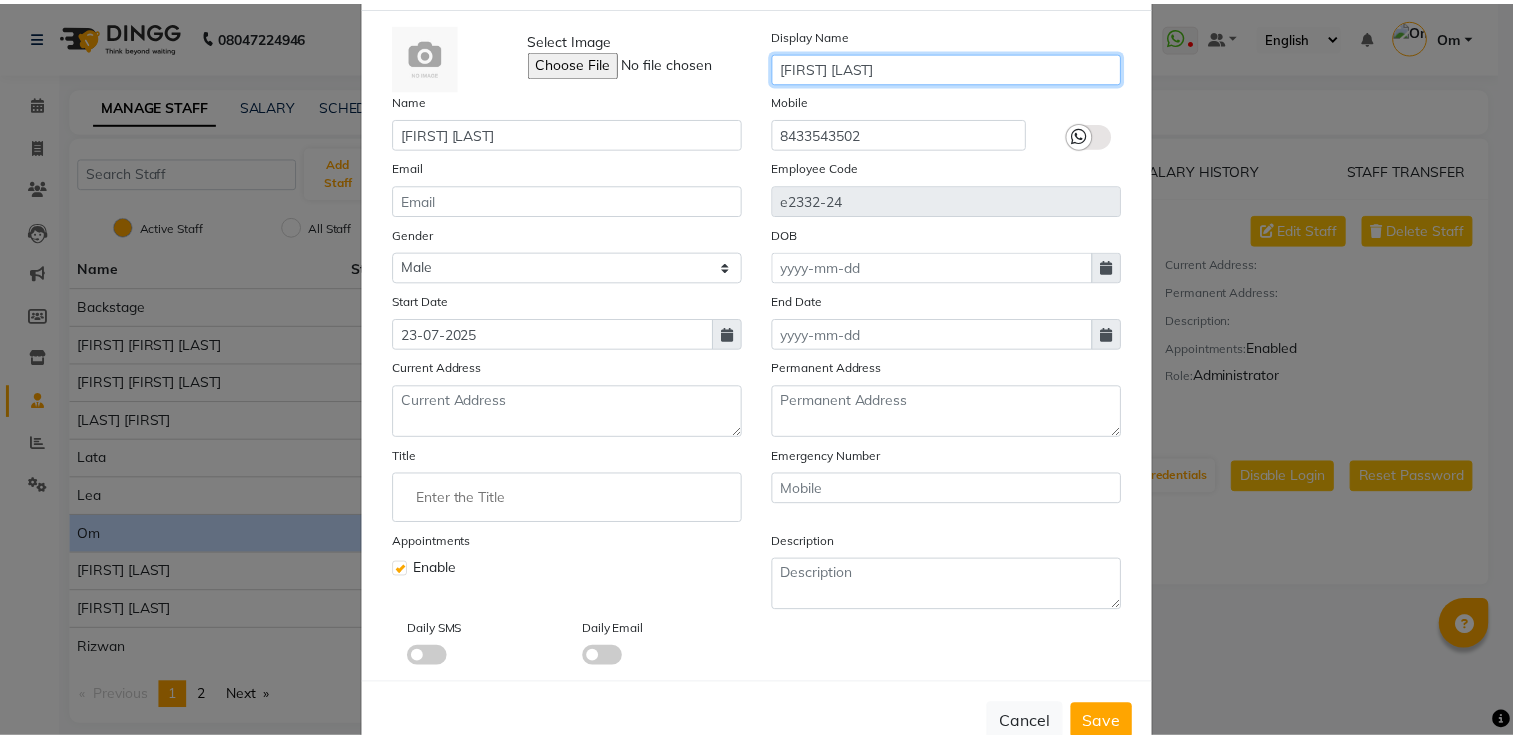 scroll, scrollTop: 151, scrollLeft: 0, axis: vertical 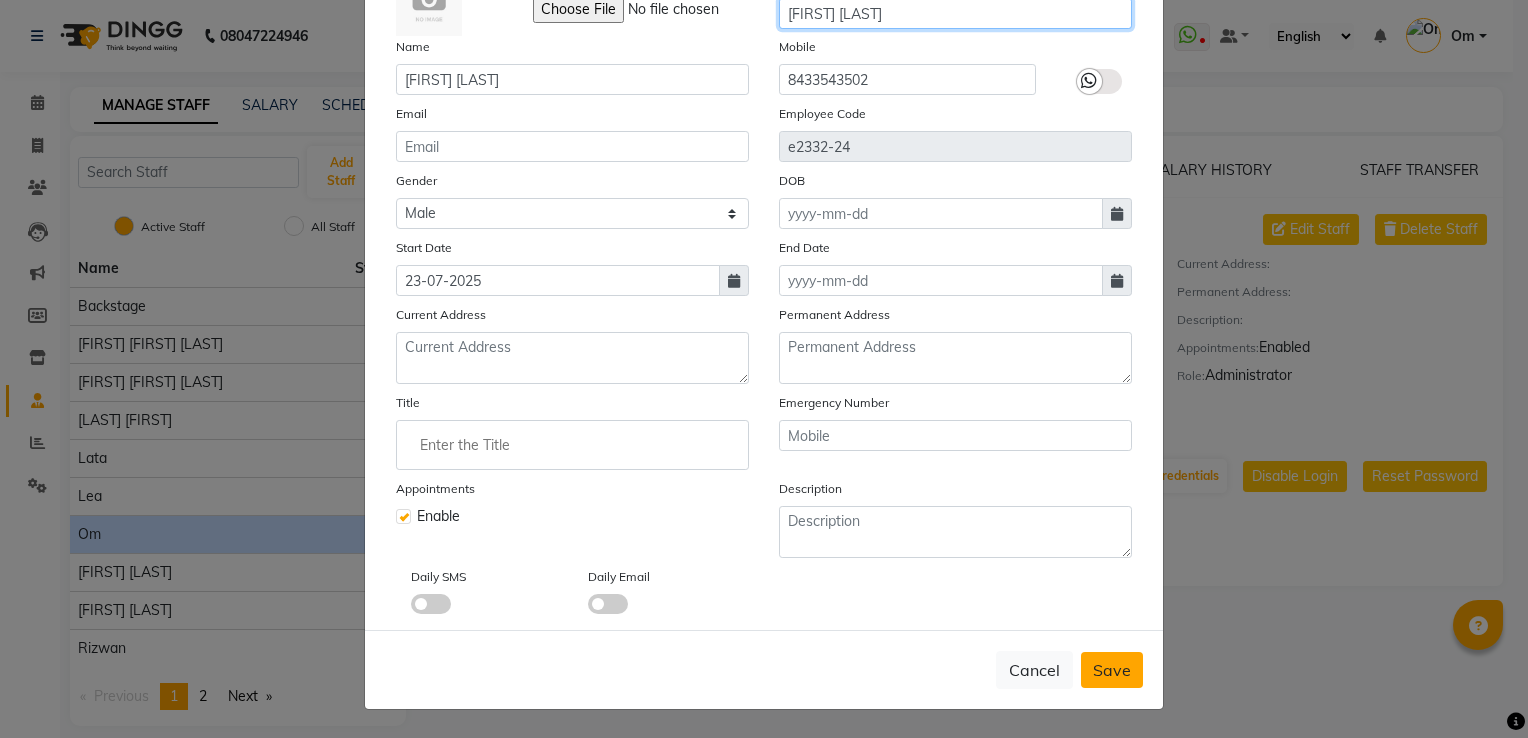 type on "[FIRST] [LAST]" 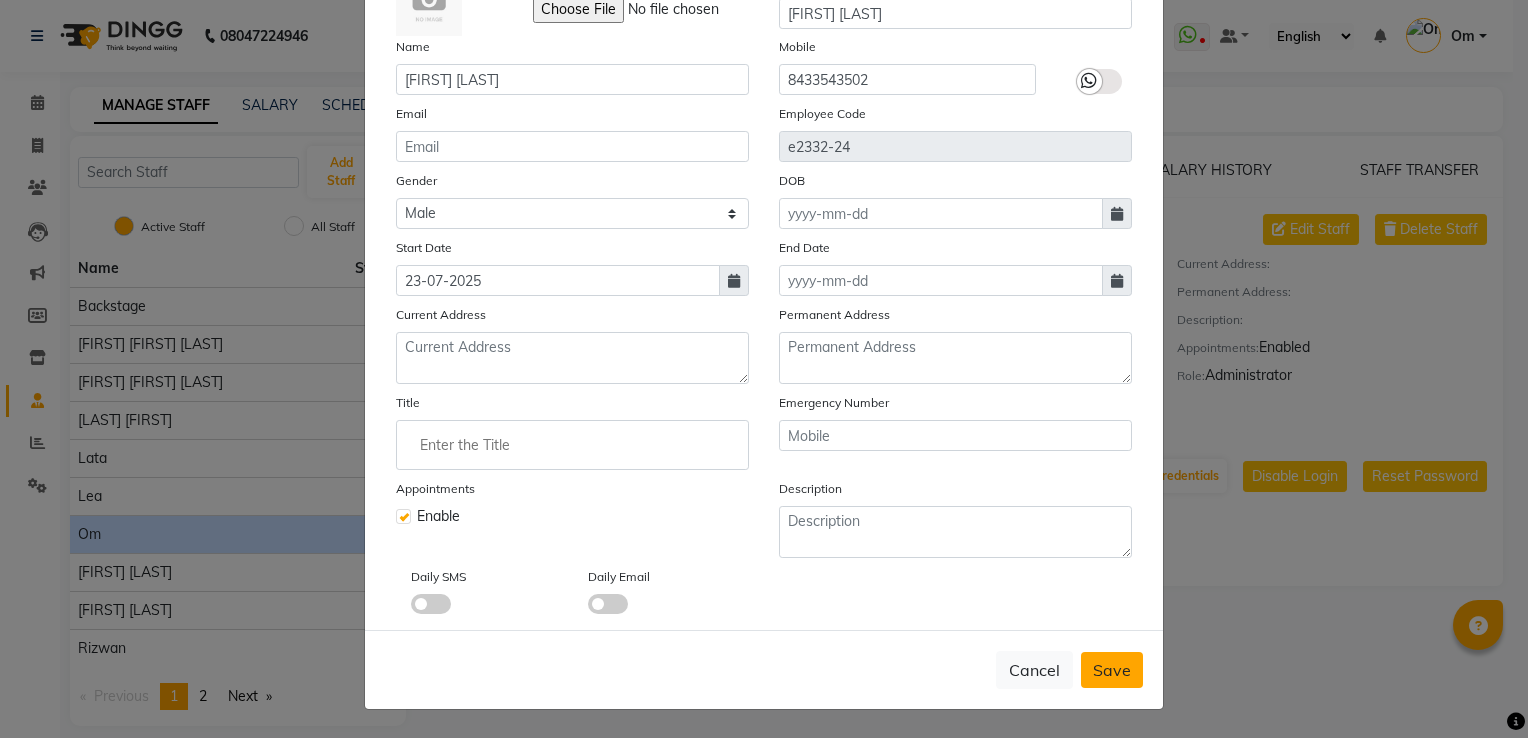 click on "Save" at bounding box center [1112, 670] 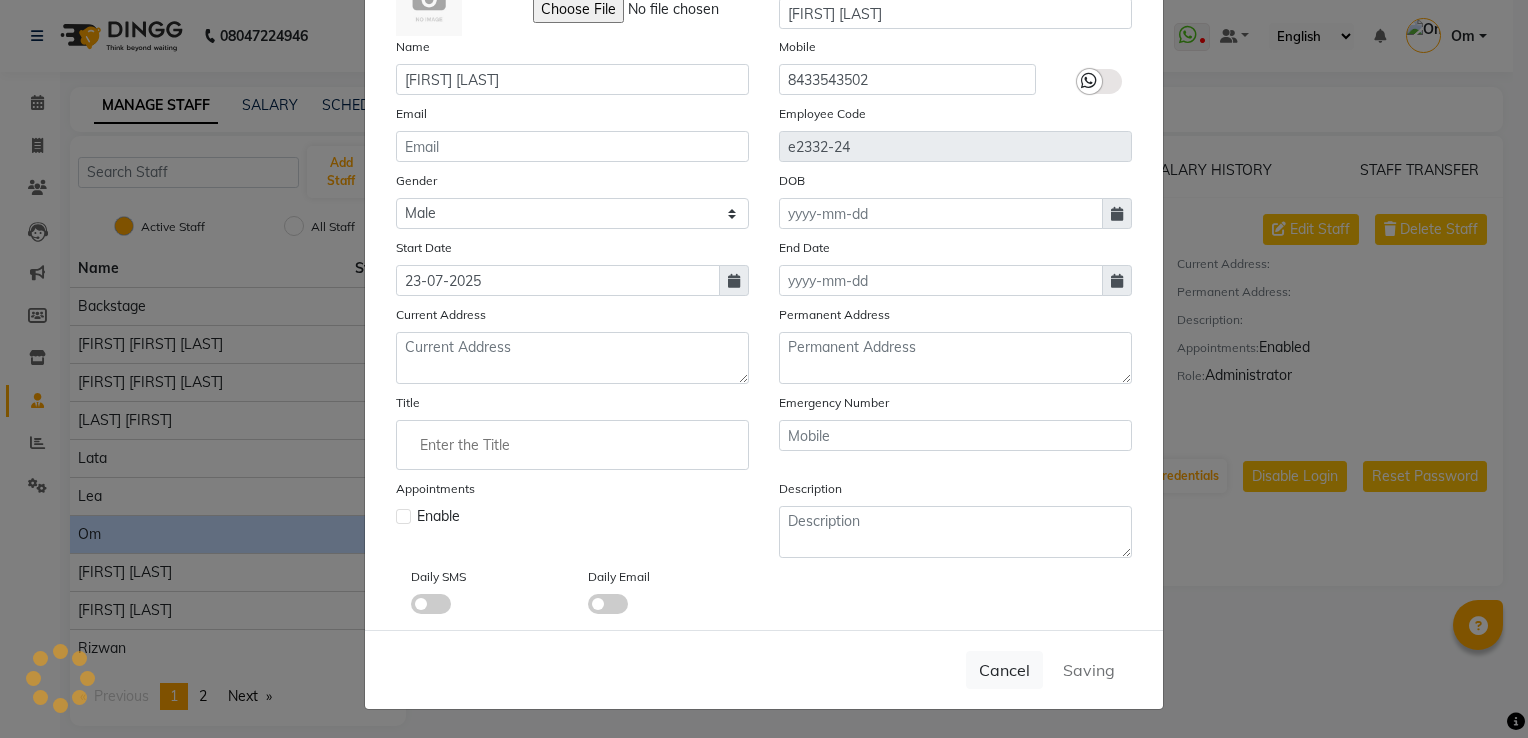 type 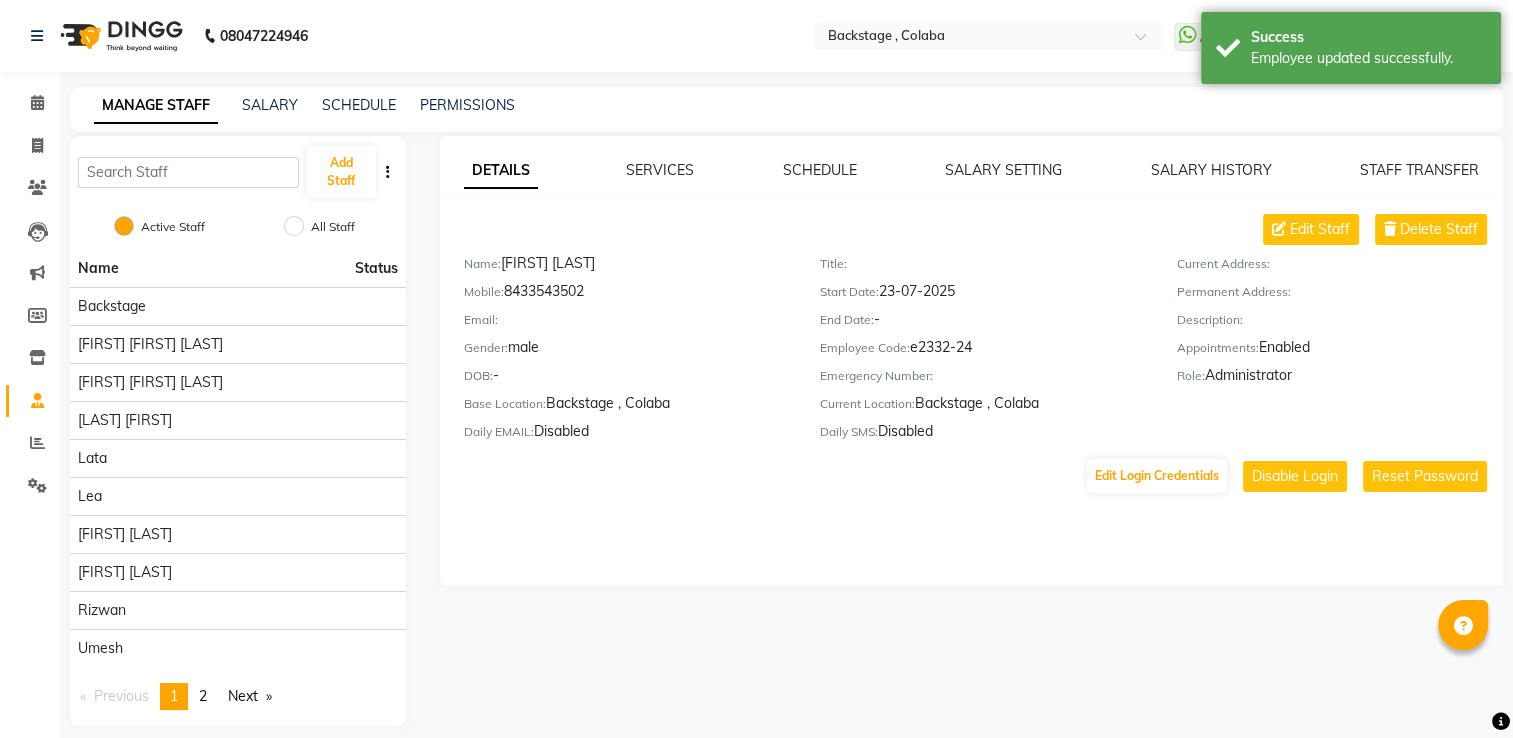 click on "MANAGE STAFF SALARY SCHEDULE PERMISSIONS" 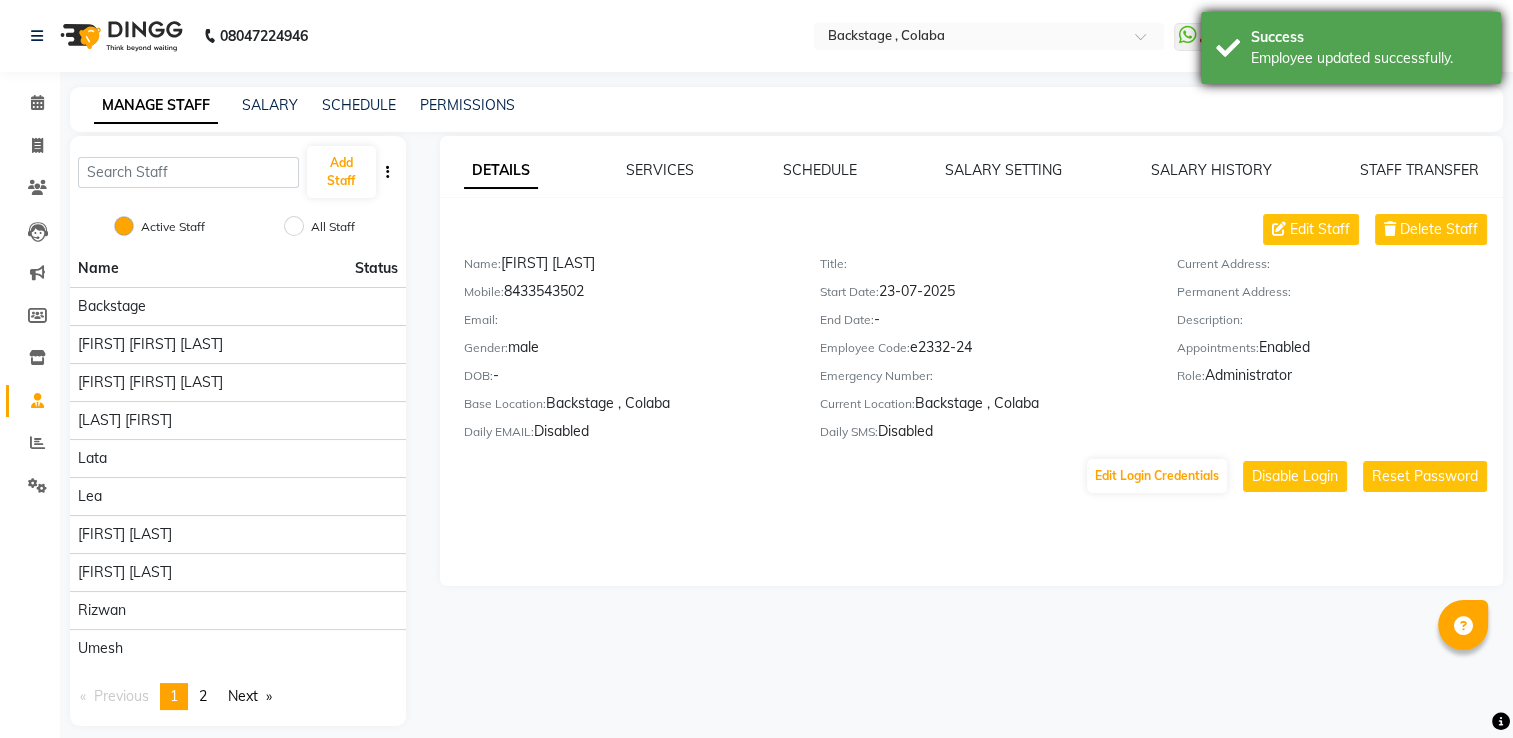 click on "Success   Employee updated successfully." at bounding box center [1351, 48] 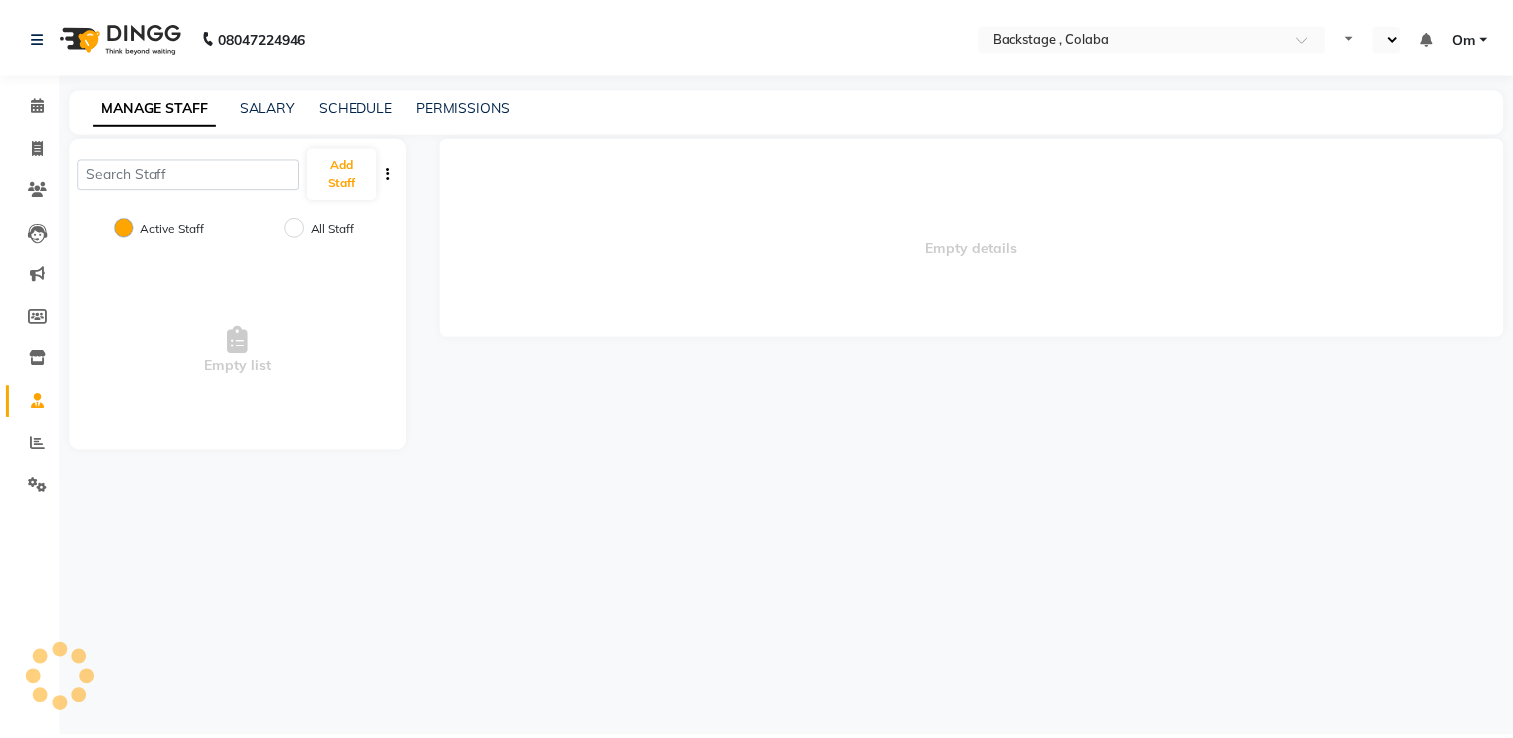 scroll, scrollTop: 0, scrollLeft: 0, axis: both 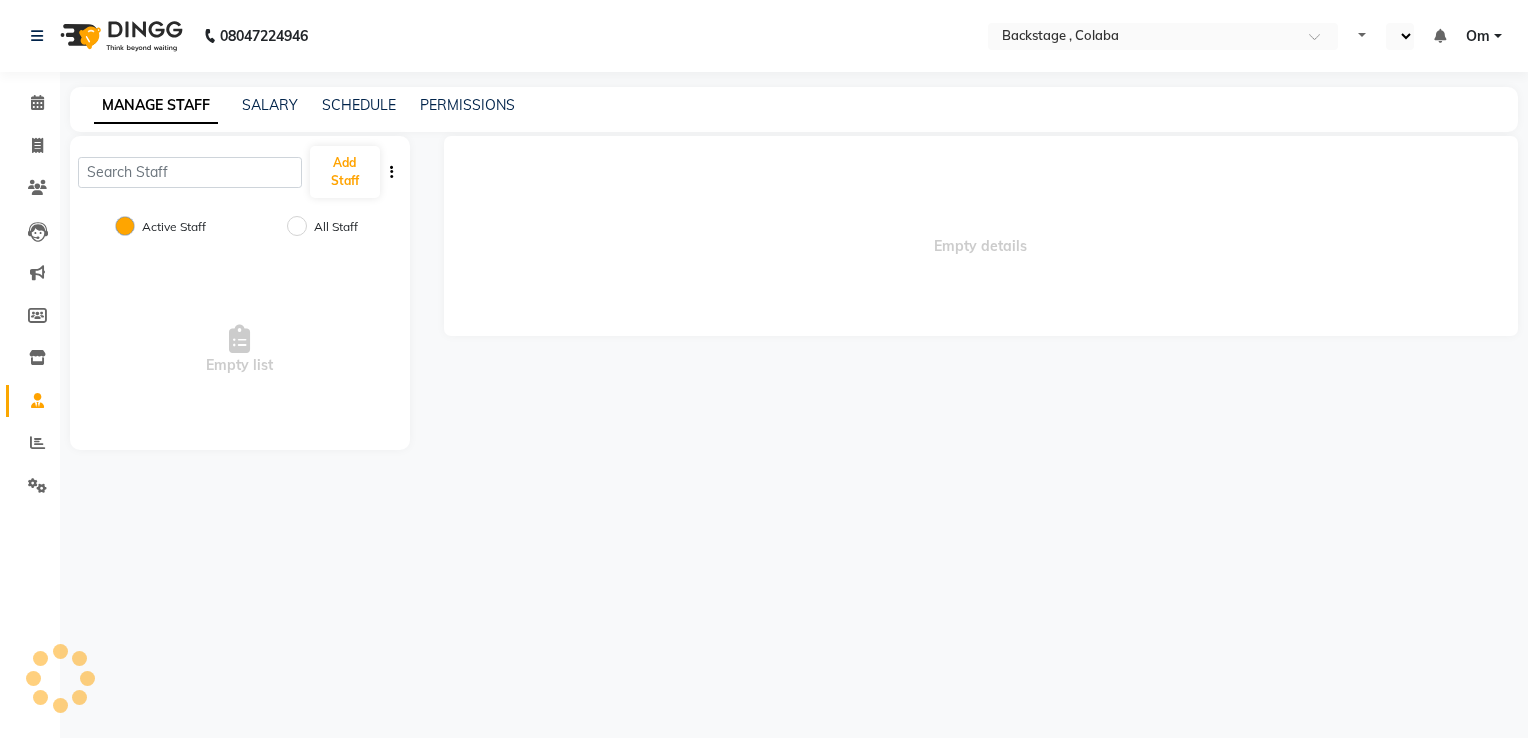 select on "en" 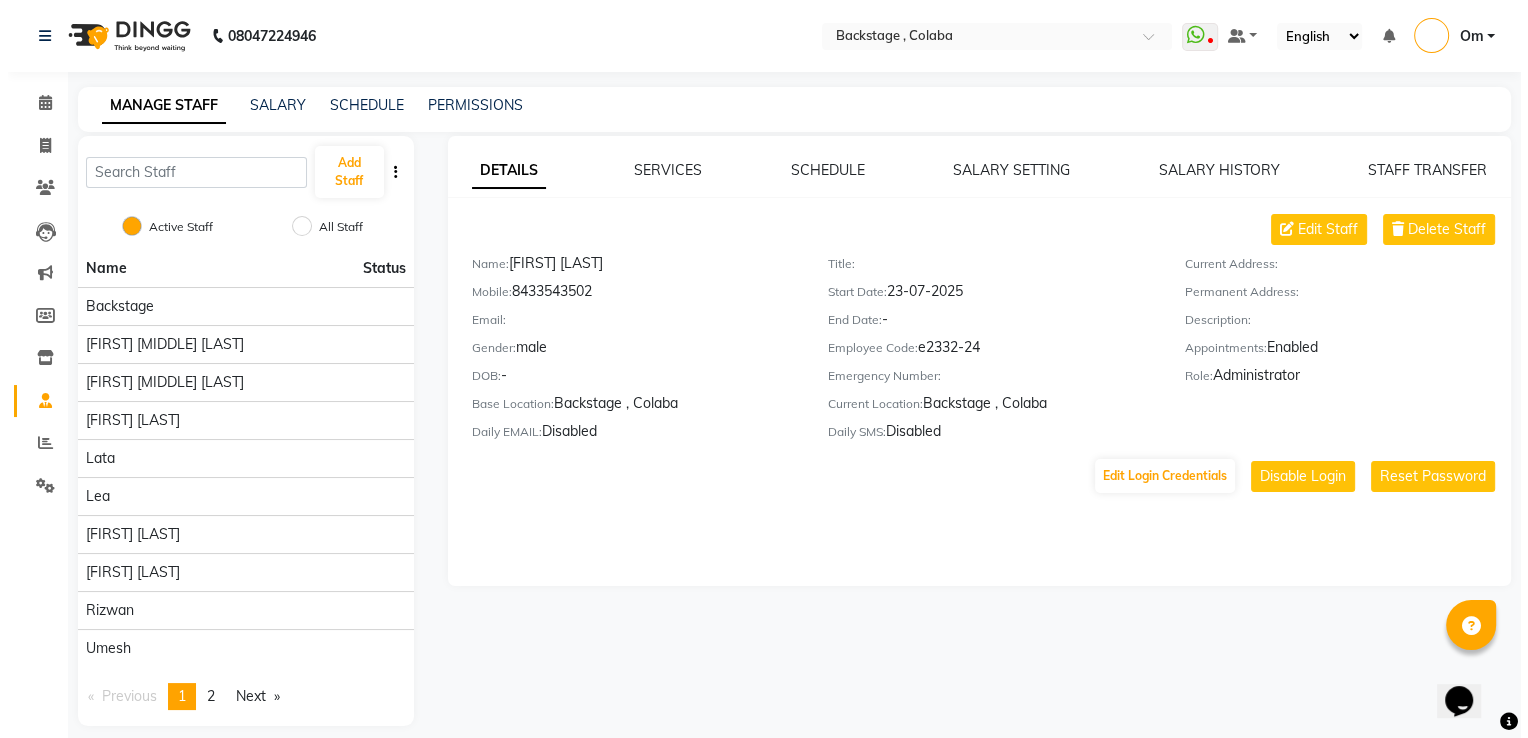 scroll, scrollTop: 0, scrollLeft: 0, axis: both 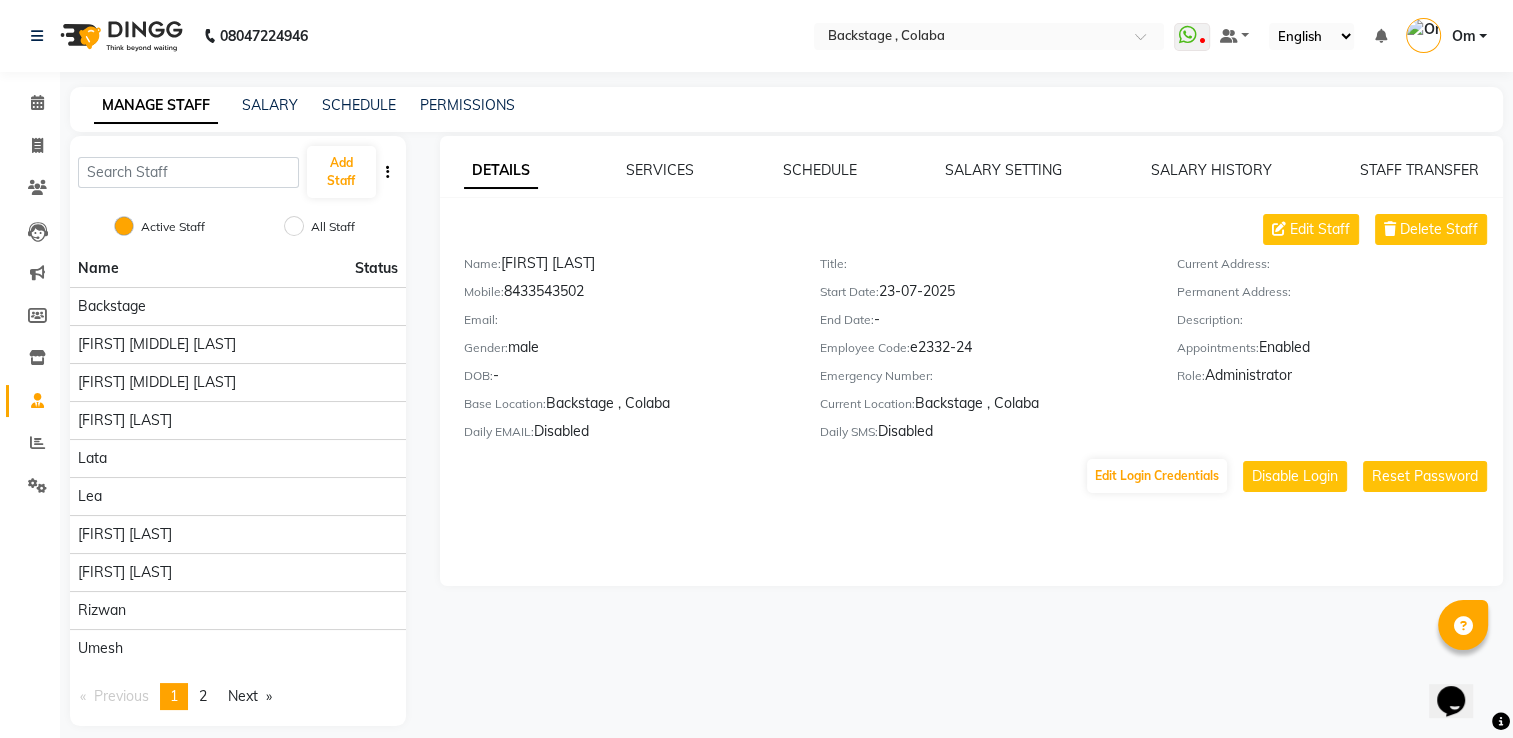 click on "Om" at bounding box center (1446, 36) 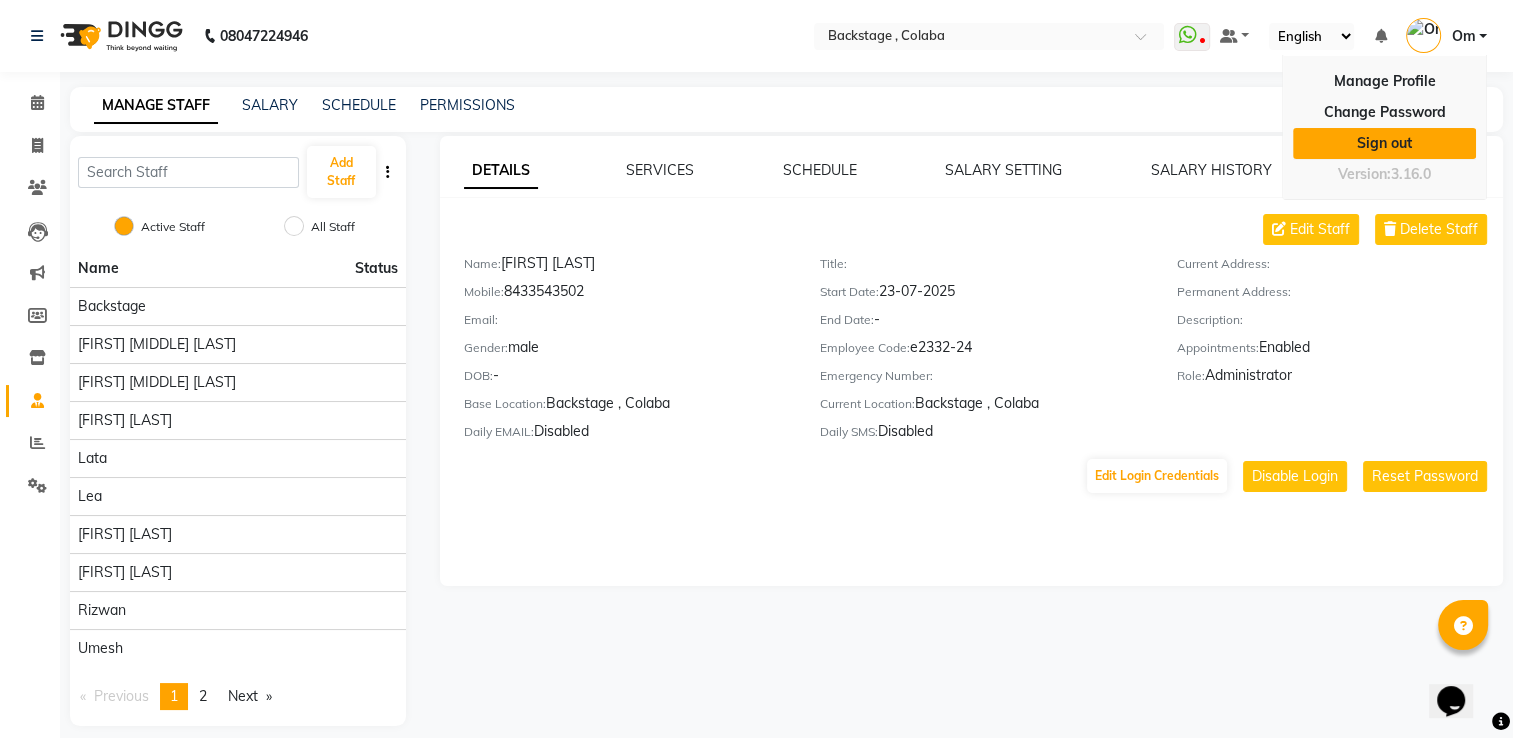 click on "Sign out" at bounding box center [1384, 143] 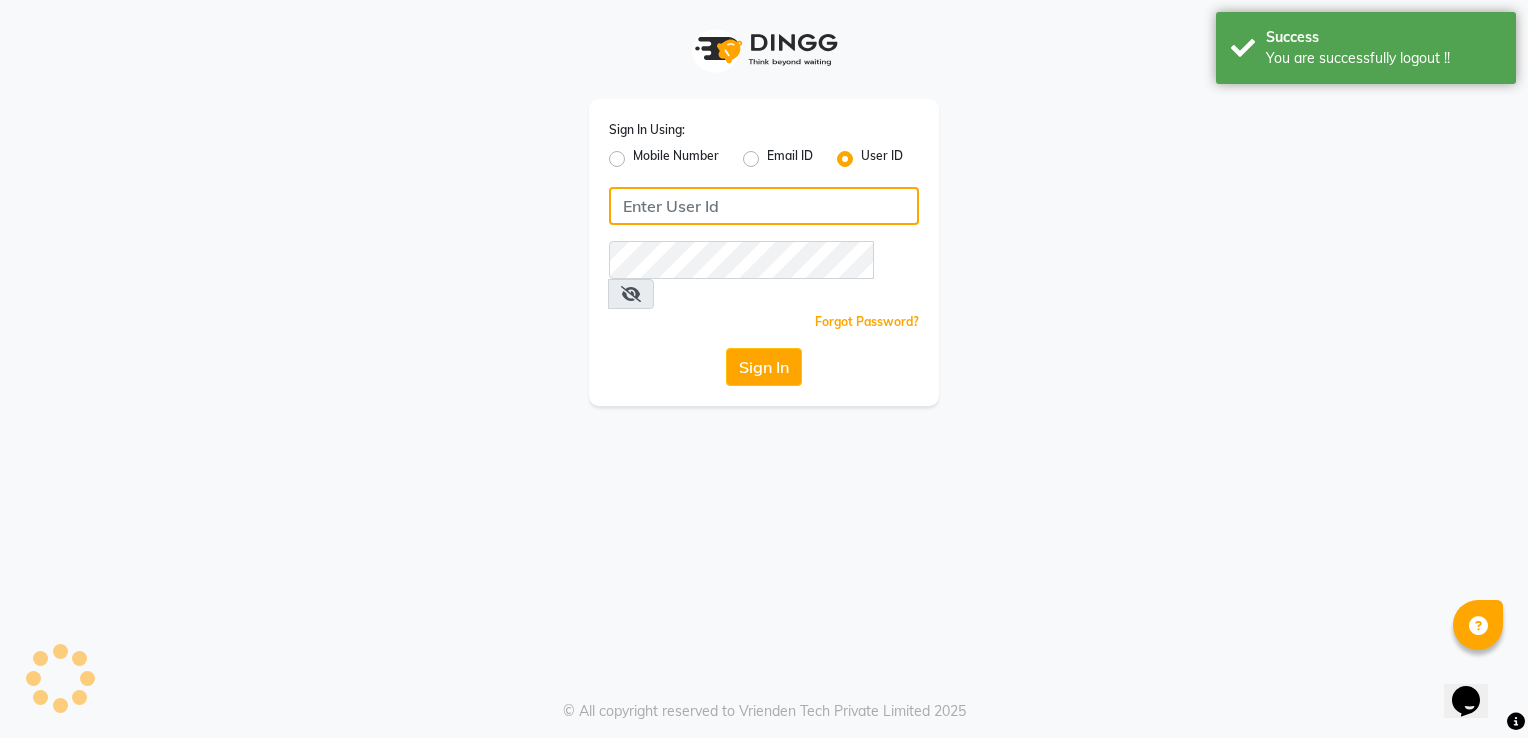type on "8433543502" 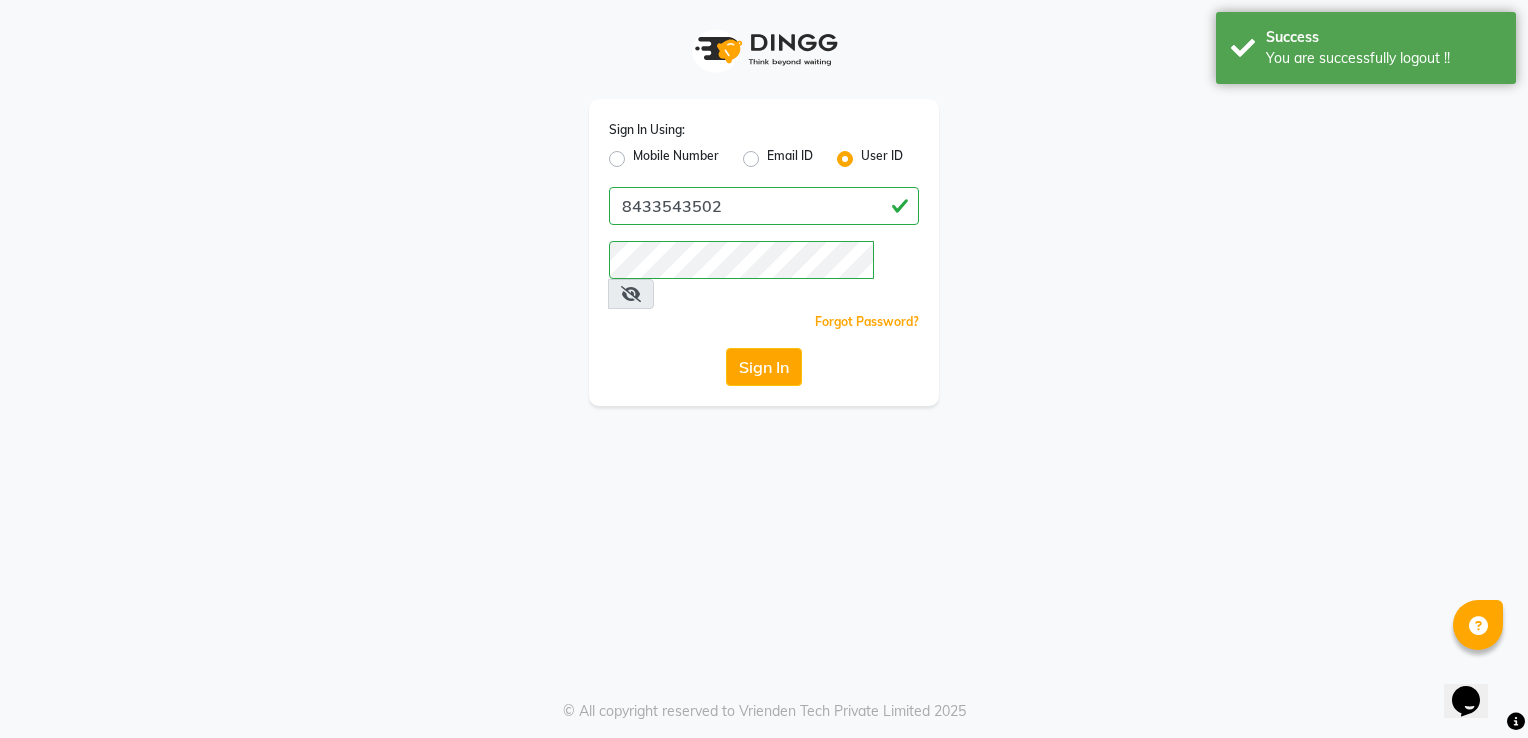 click on "Mobile Number" 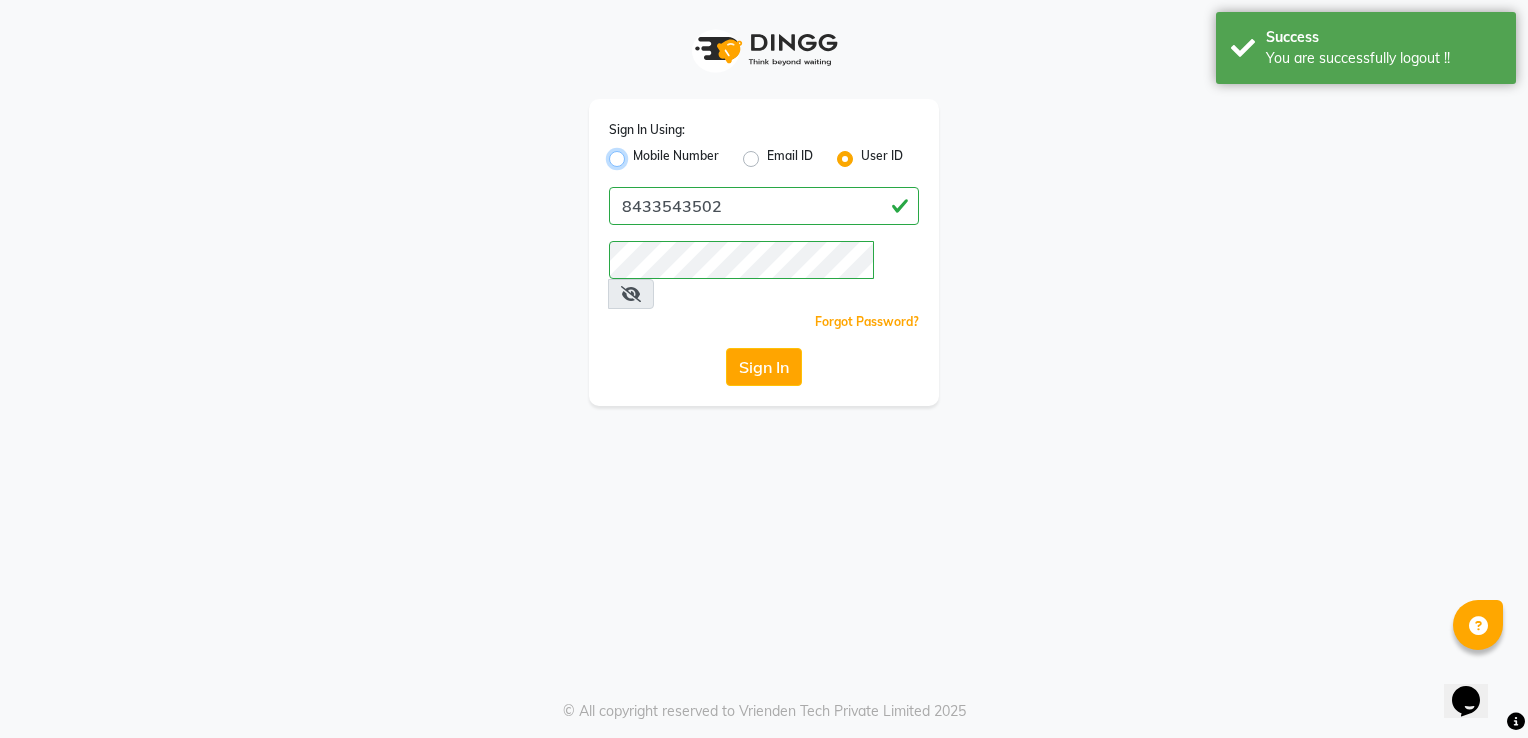 click on "Mobile Number" at bounding box center [639, 153] 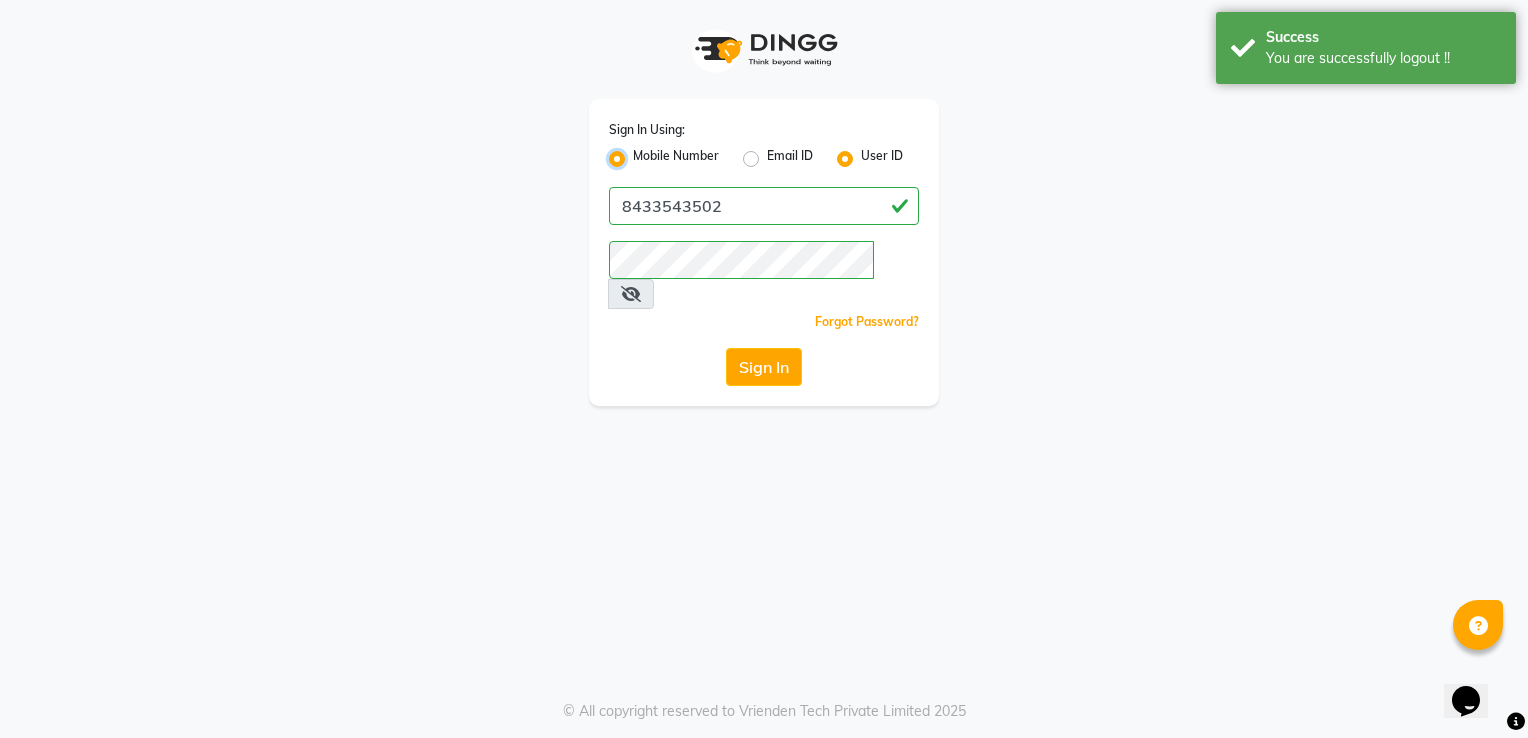 radio on "false" 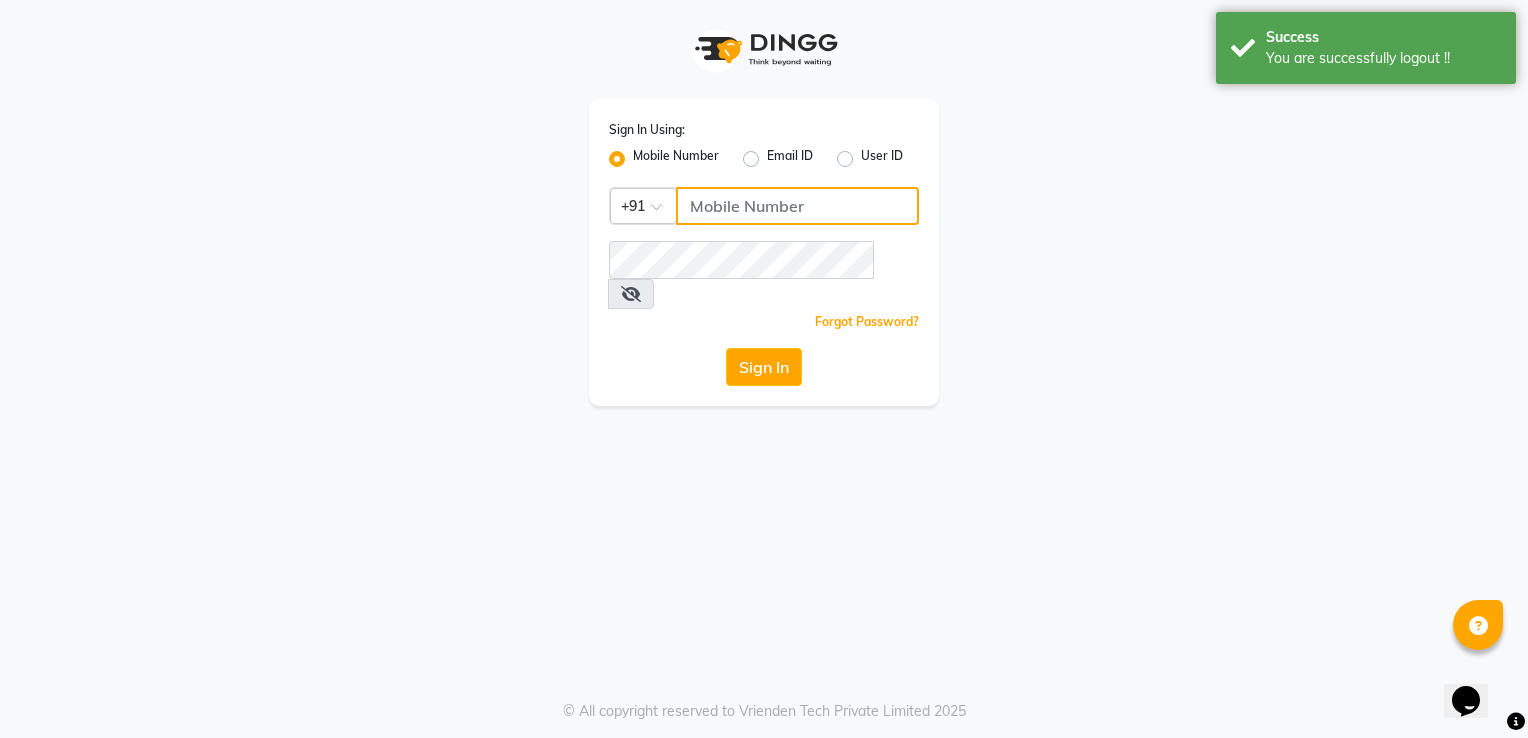 click 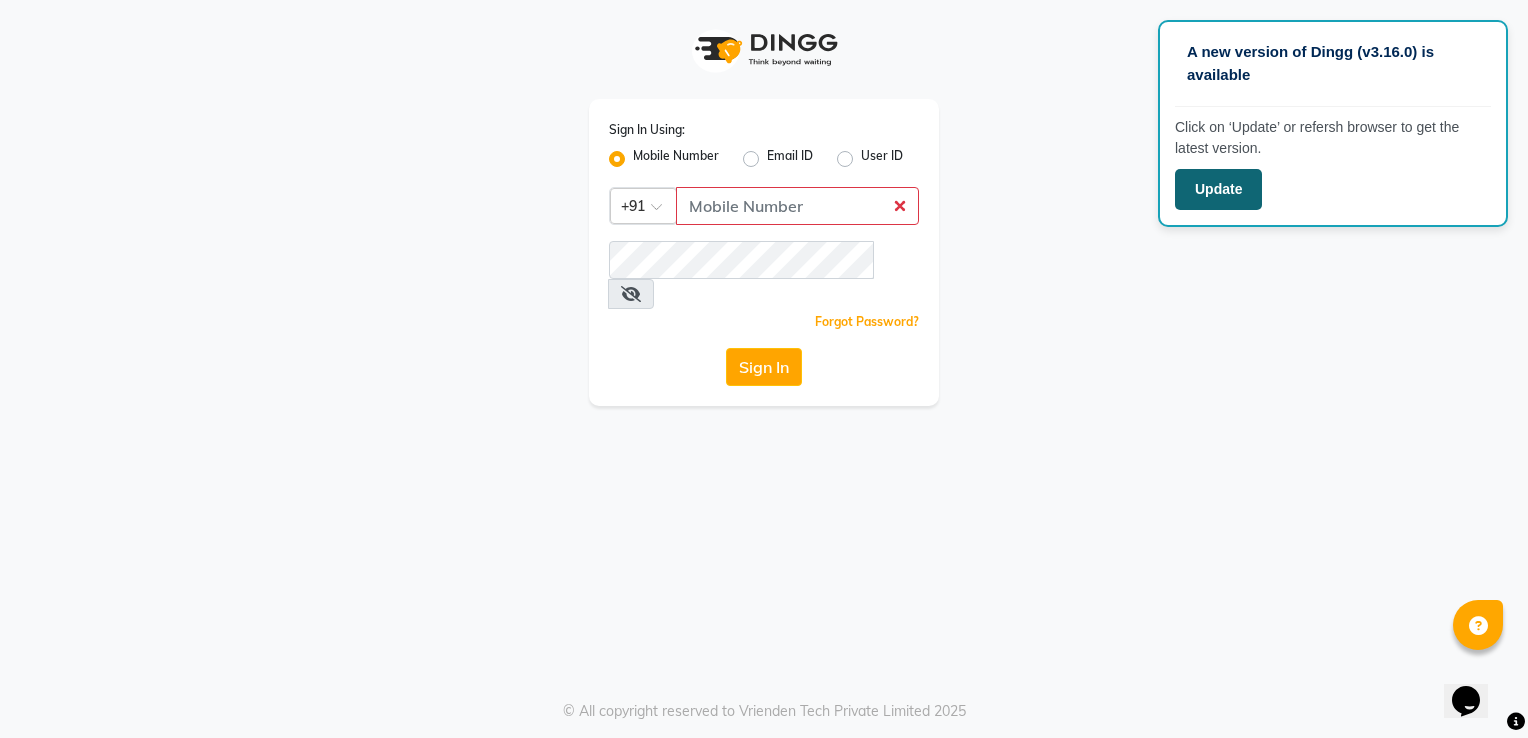 click on "Update" 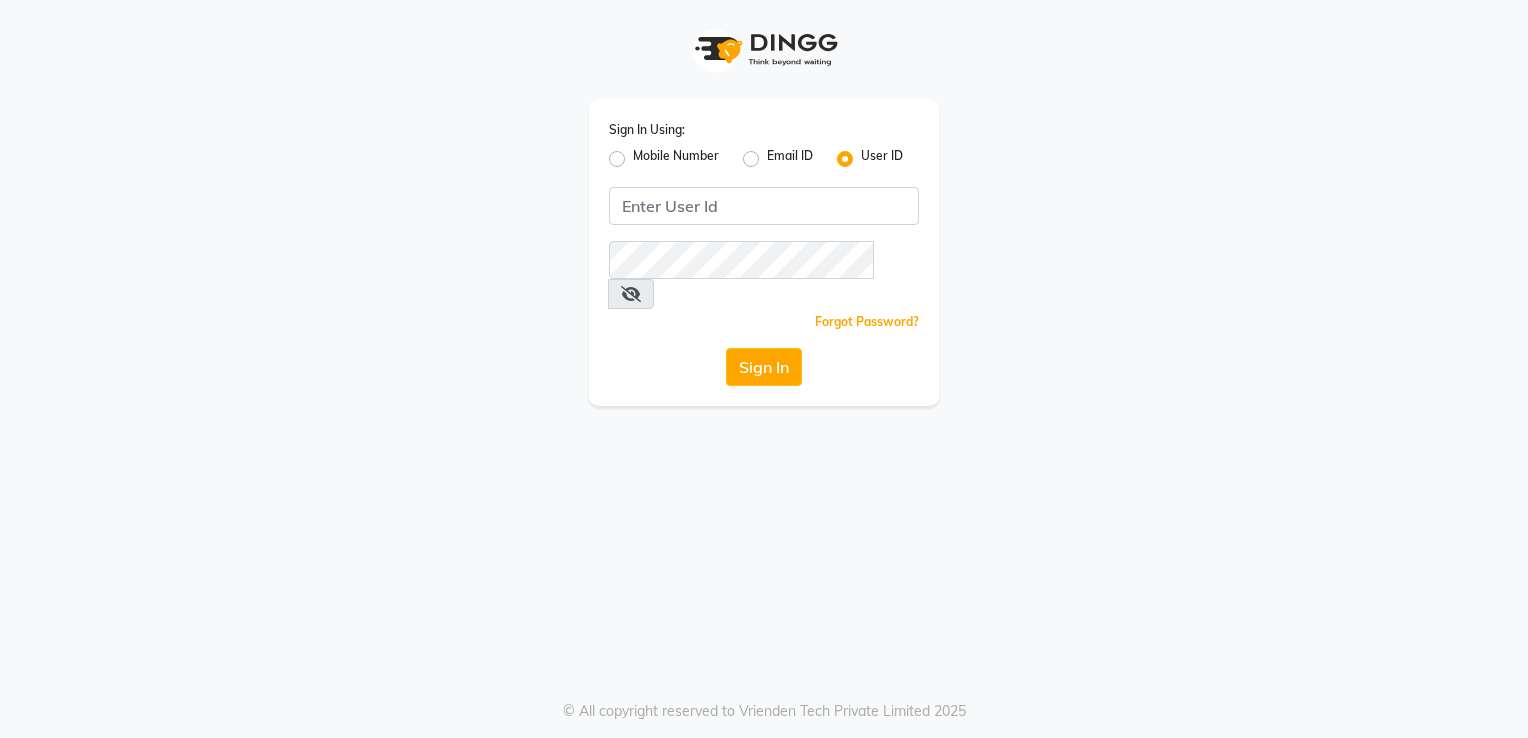 scroll, scrollTop: 0, scrollLeft: 0, axis: both 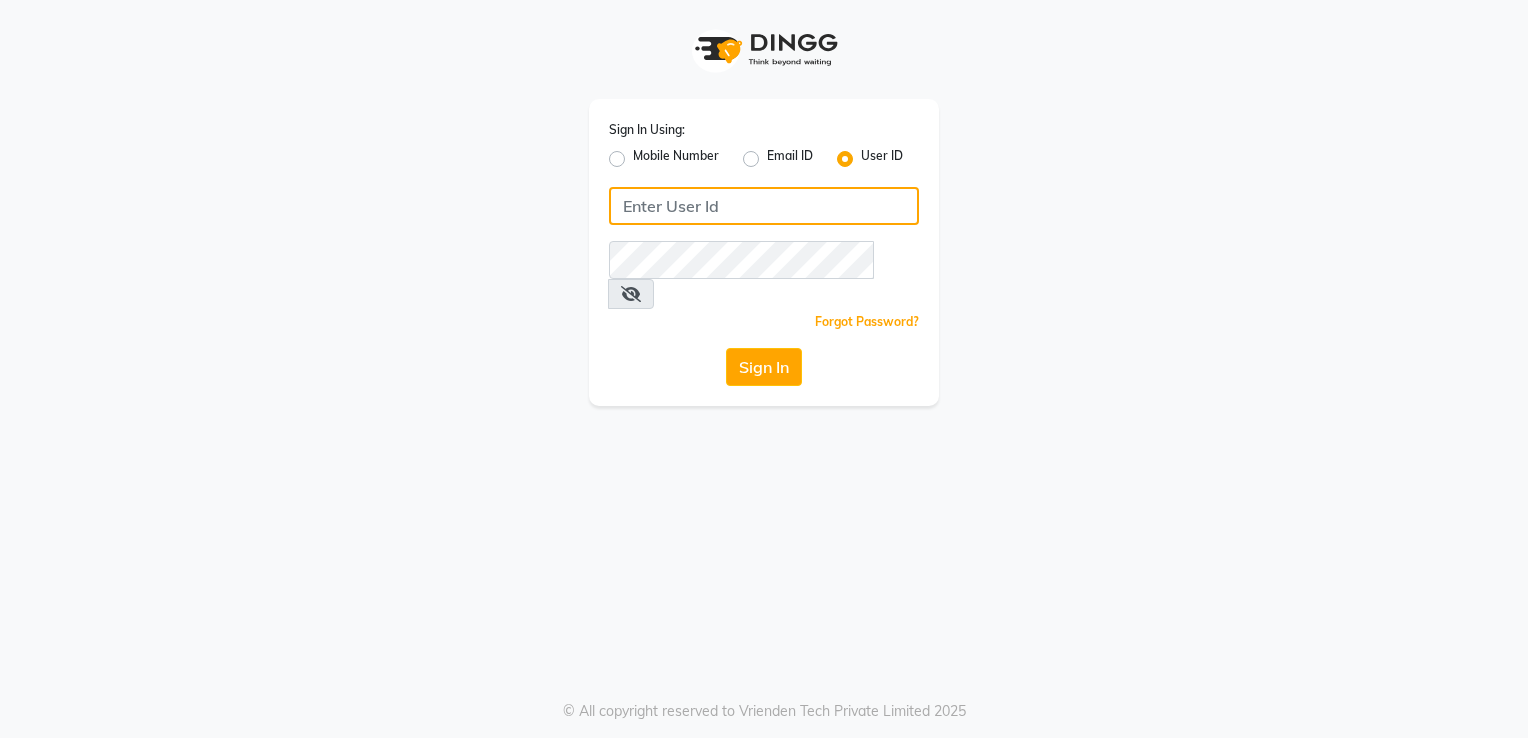 type on "8433543502" 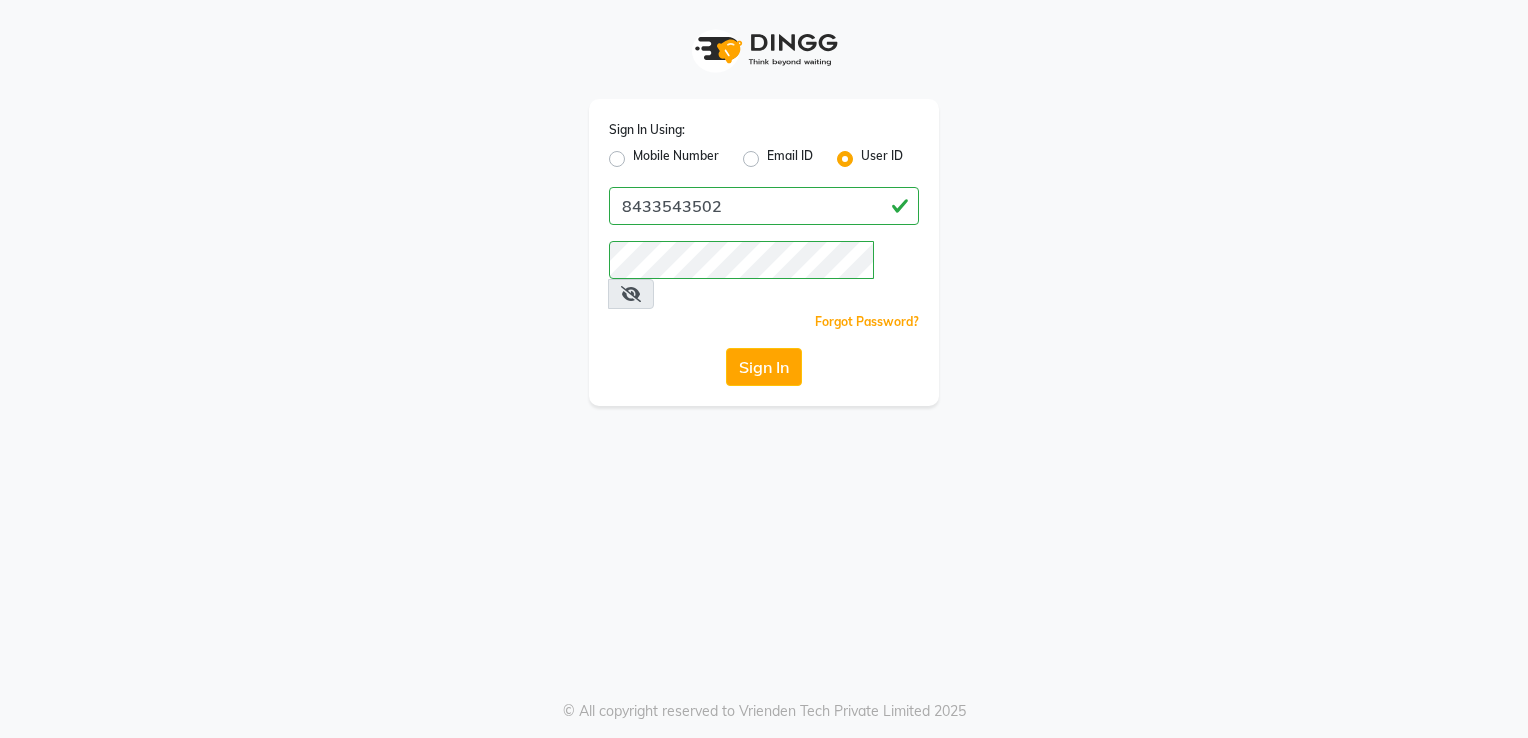 click on "Mobile Number" 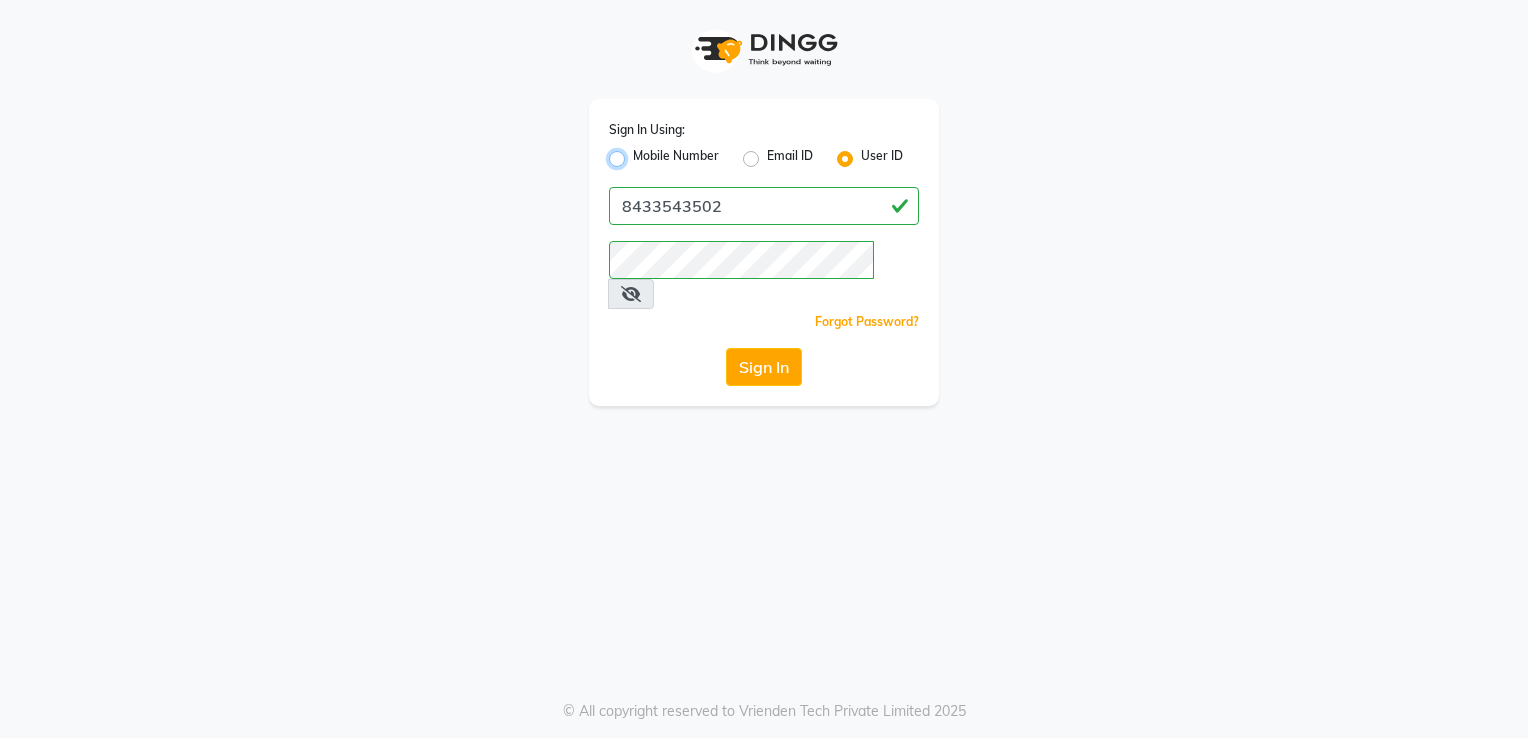 click on "Mobile Number" at bounding box center (639, 153) 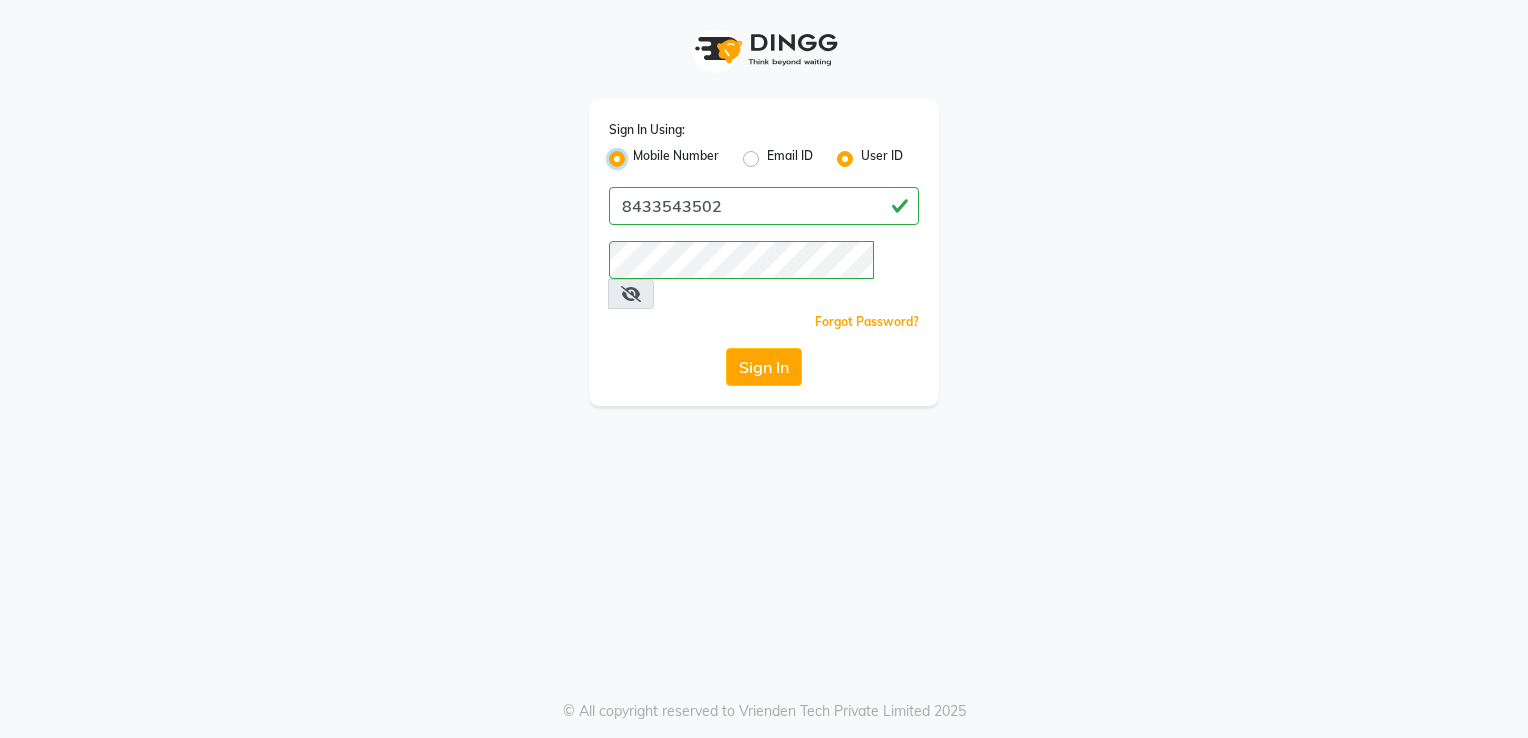 radio on "false" 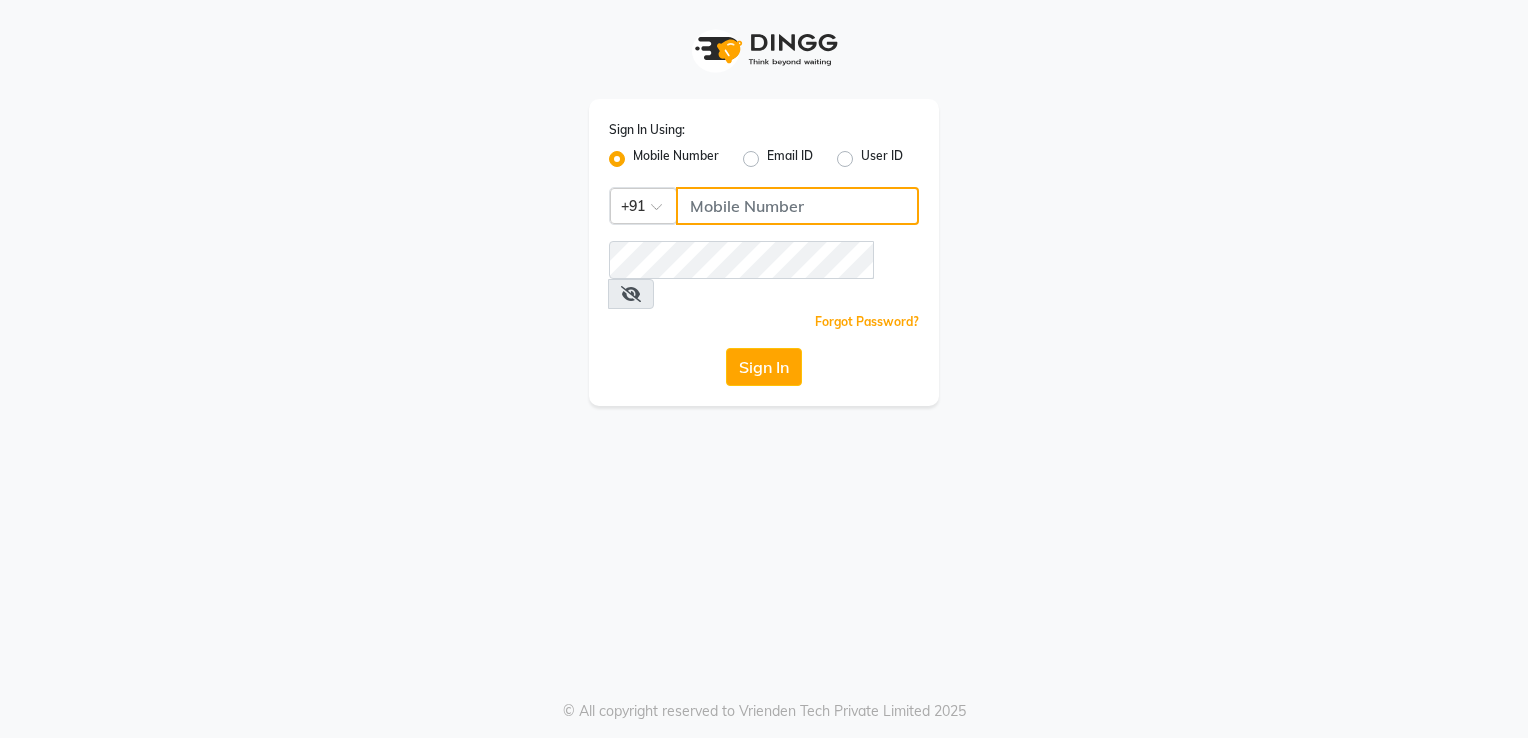 click 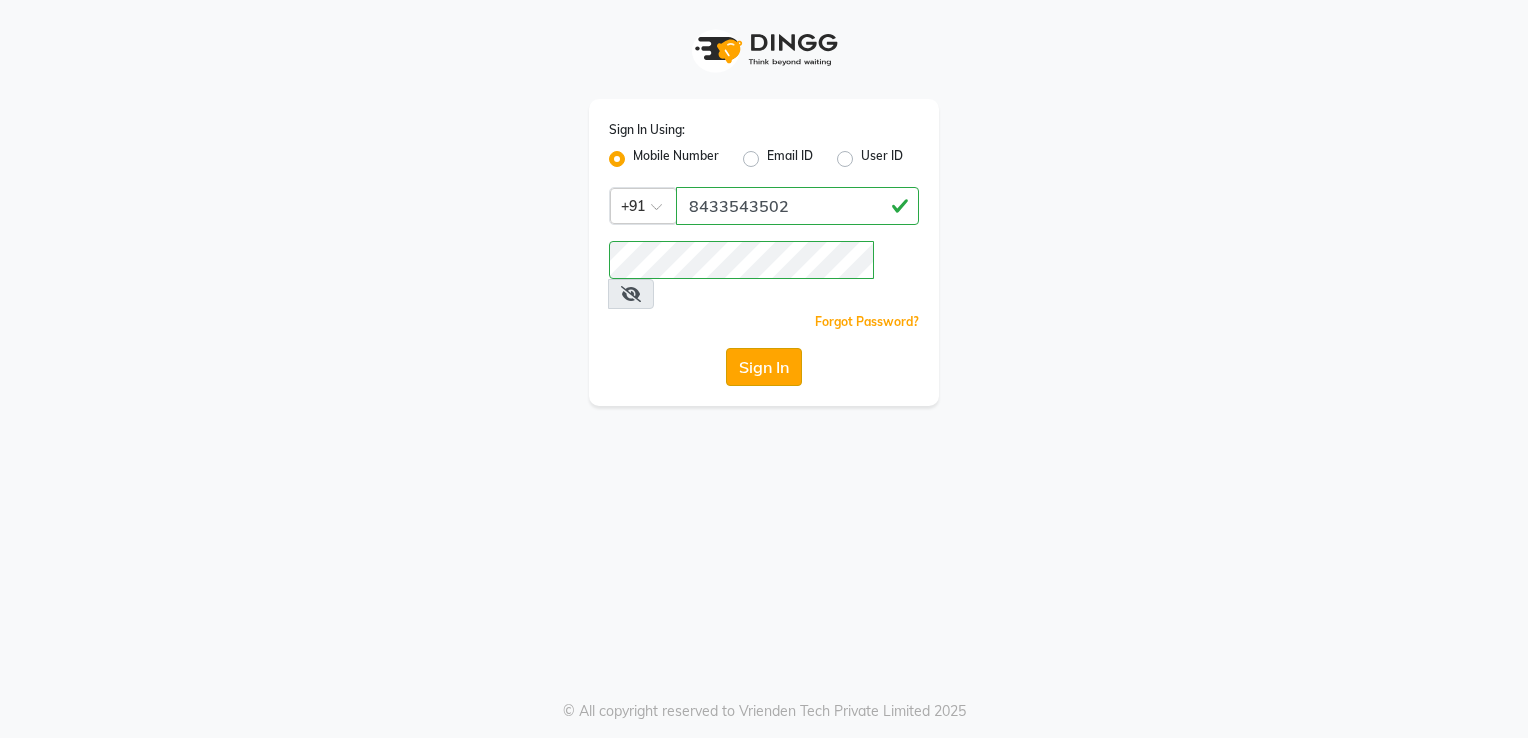 click on "Sign In" 